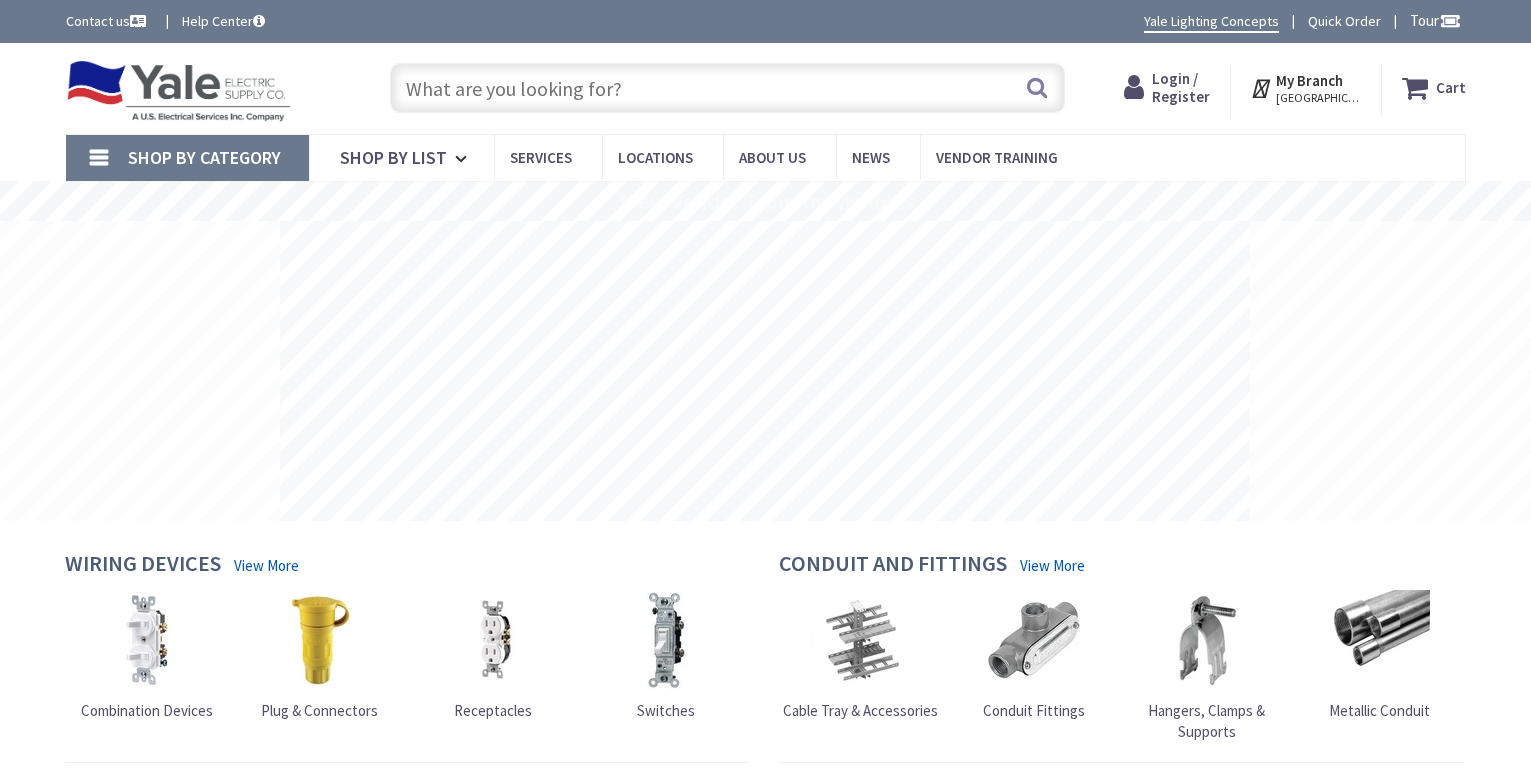 type on "[STREET_ADDRESS]" 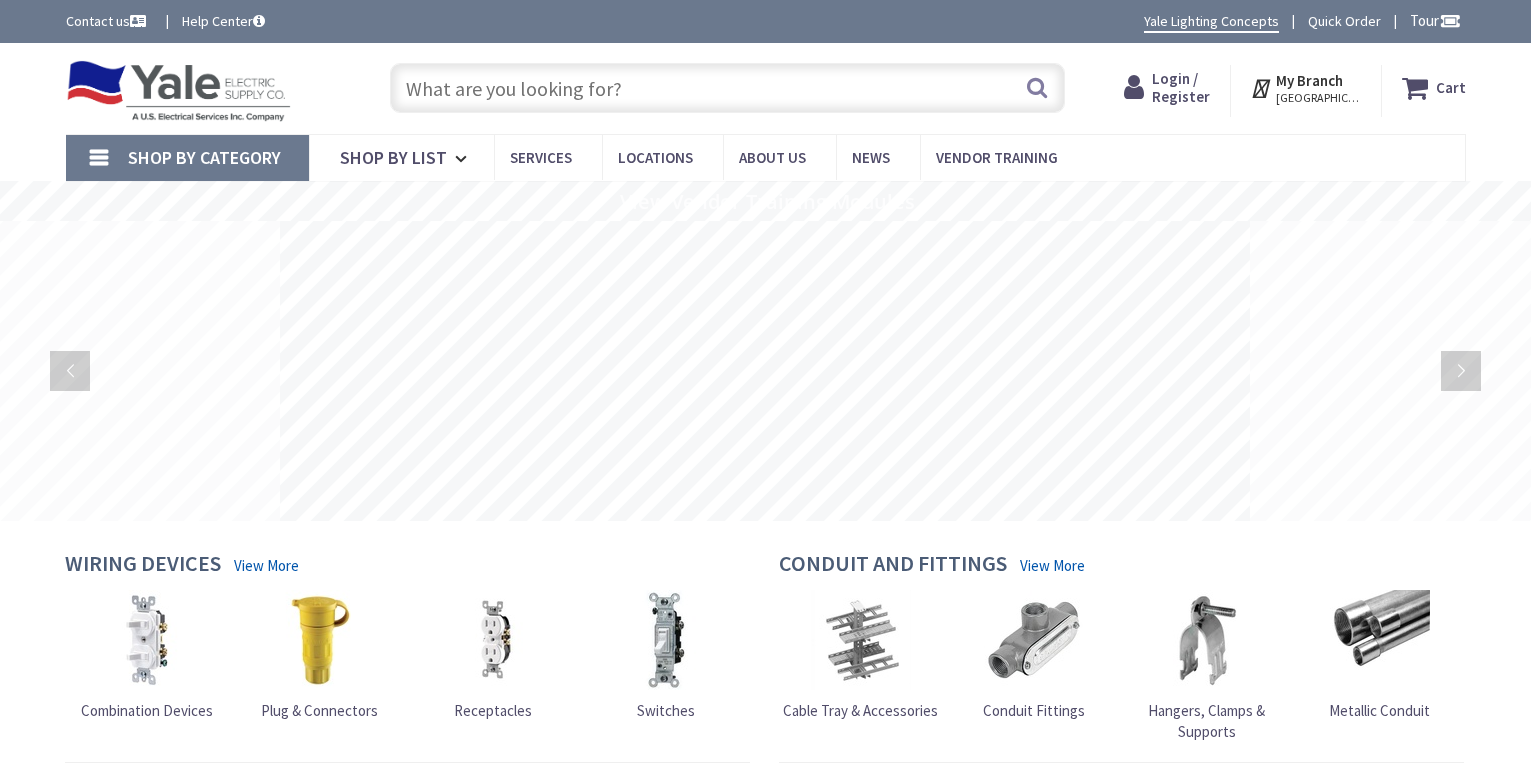 scroll, scrollTop: 0, scrollLeft: 0, axis: both 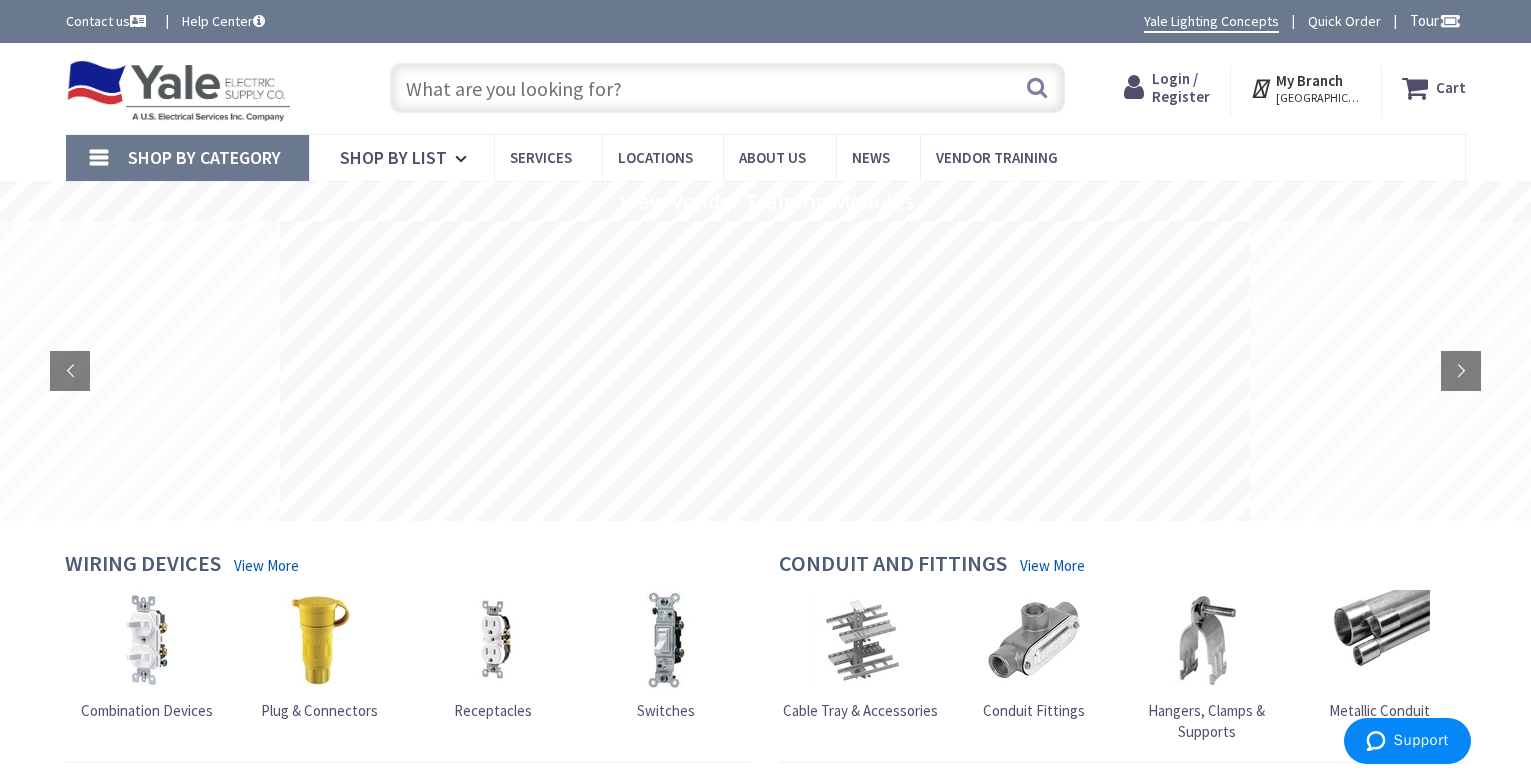 click on "Login / Register" at bounding box center [1181, 87] 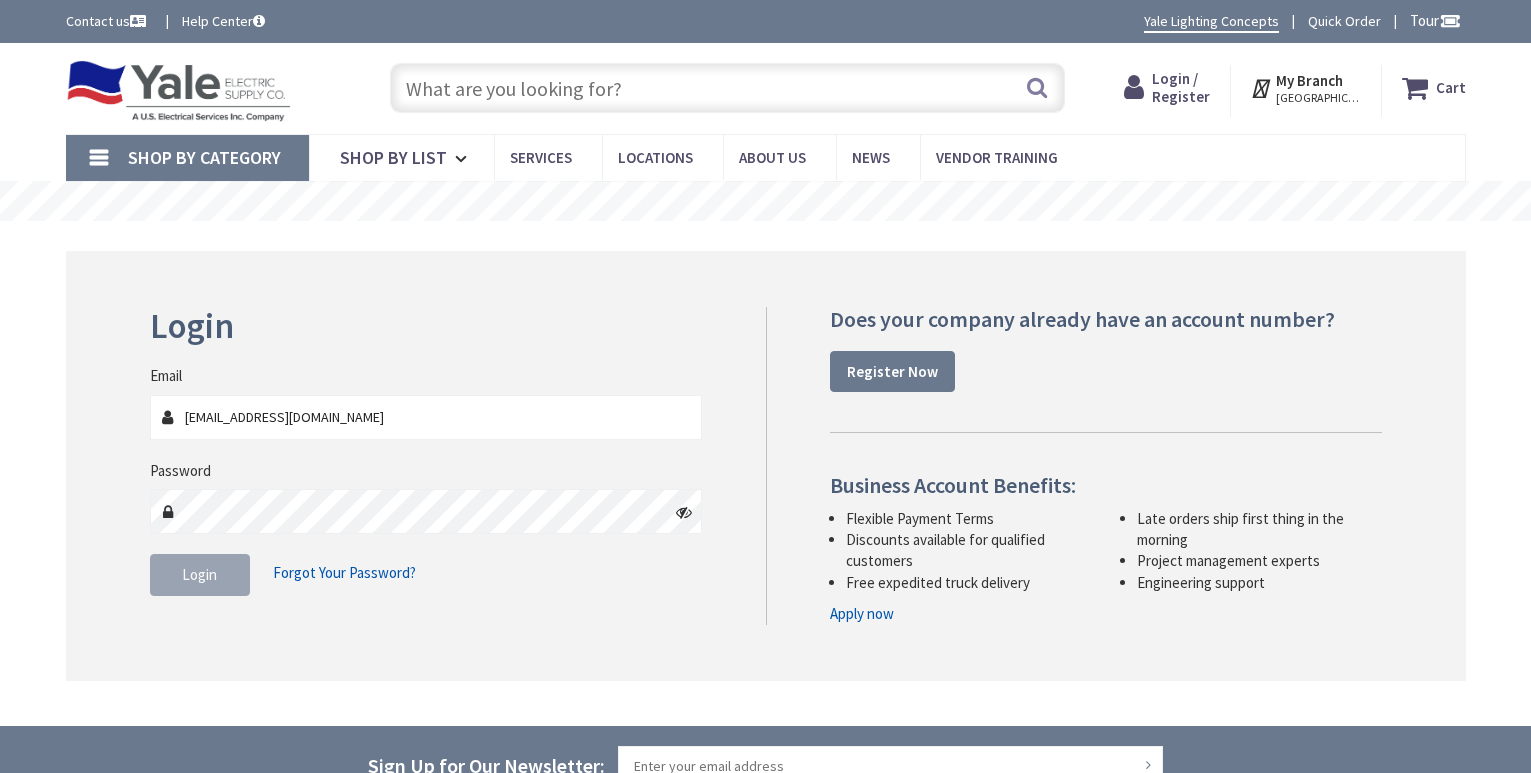 scroll, scrollTop: 0, scrollLeft: 0, axis: both 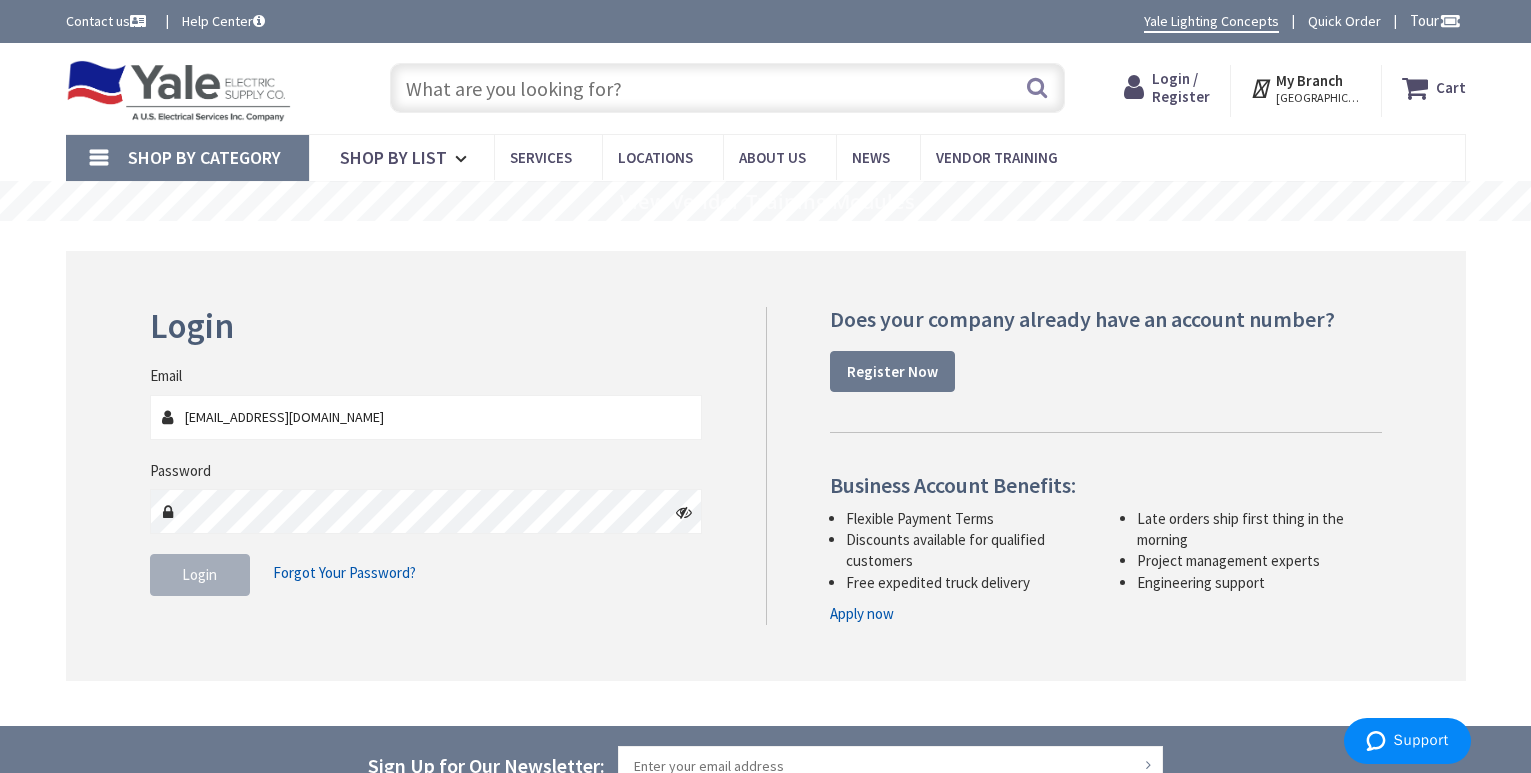 type on "[EMAIL_ADDRESS][DOMAIN_NAME]" 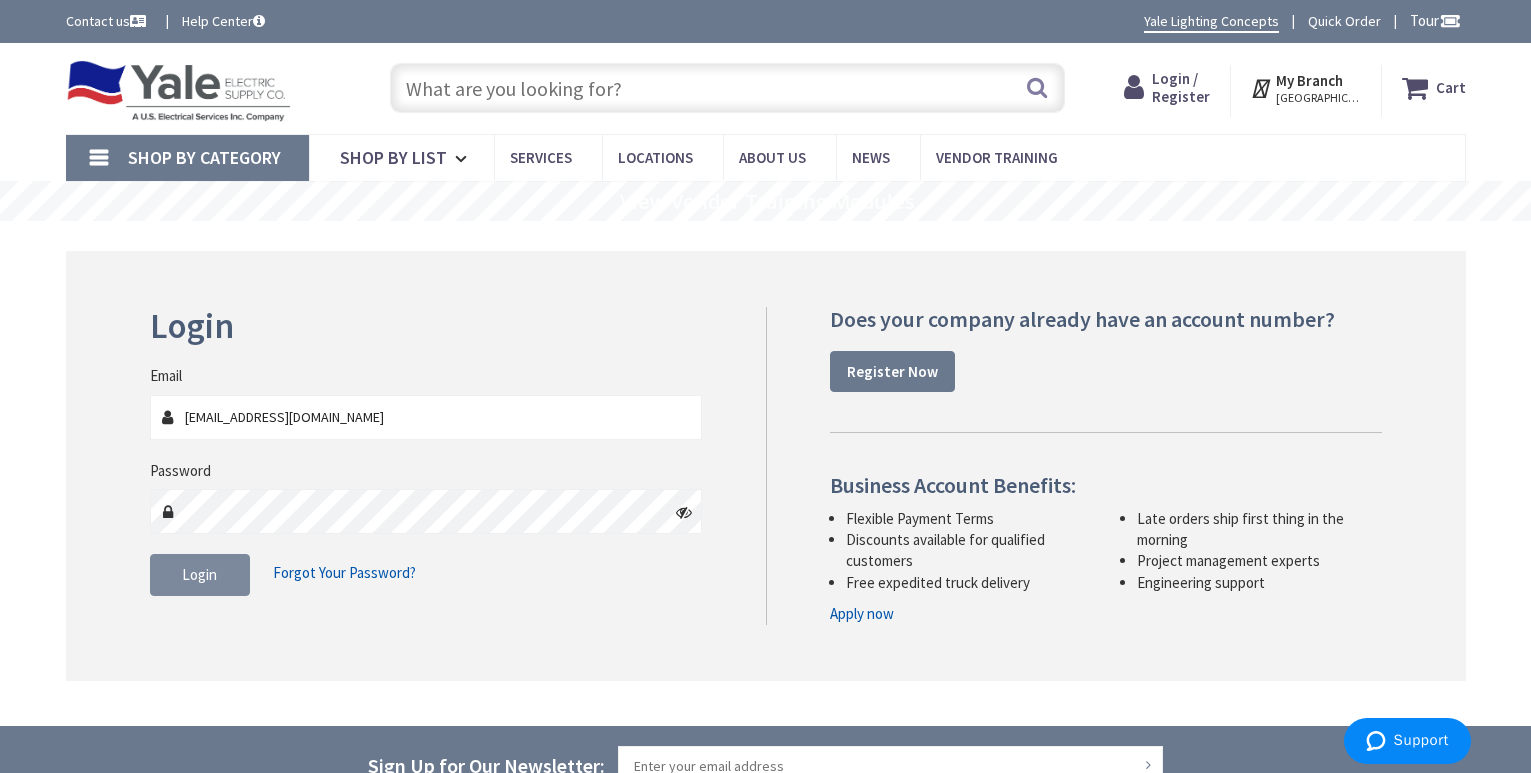 click on "Login" at bounding box center [200, 575] 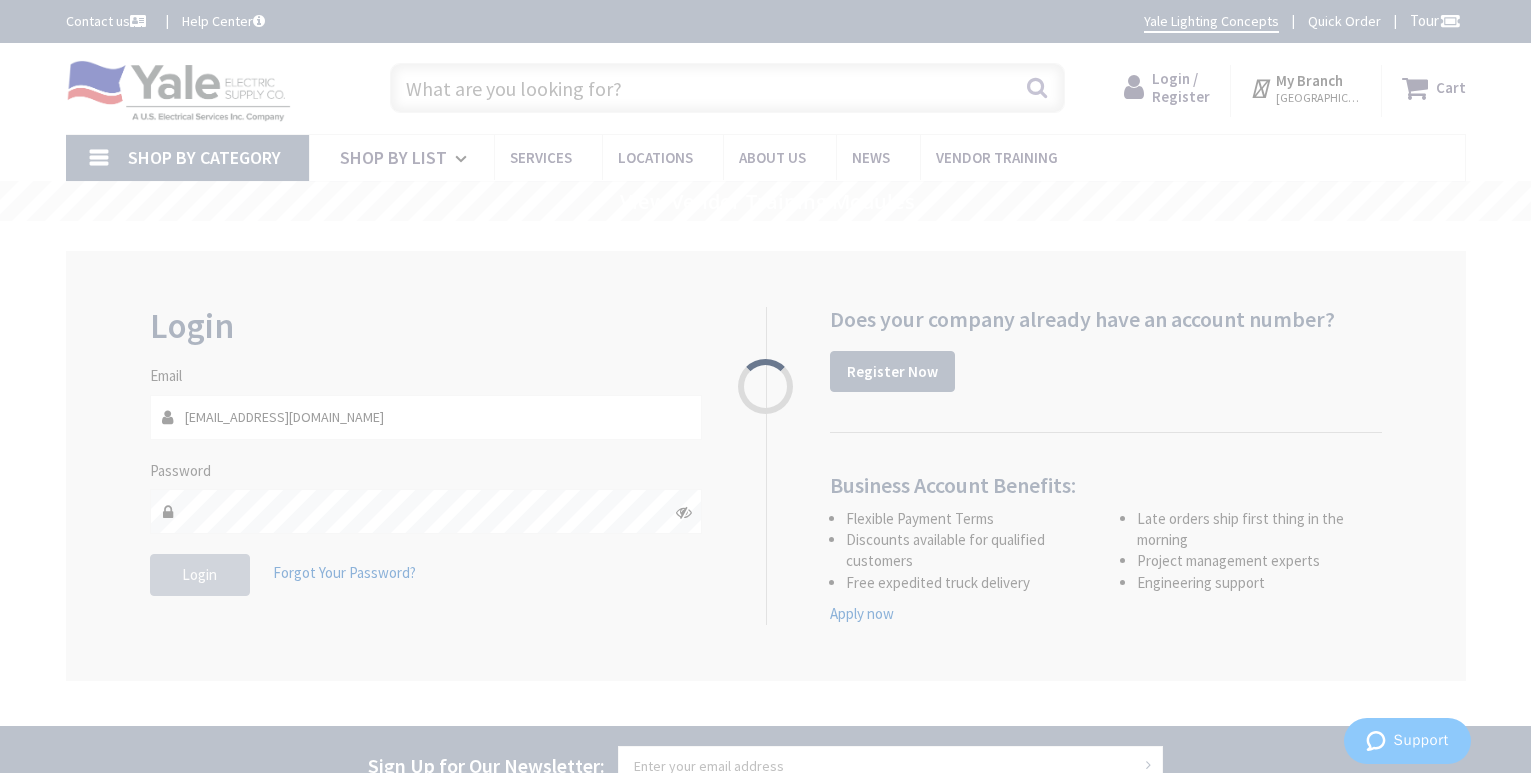 click on "Please wait..." at bounding box center [765, 386] 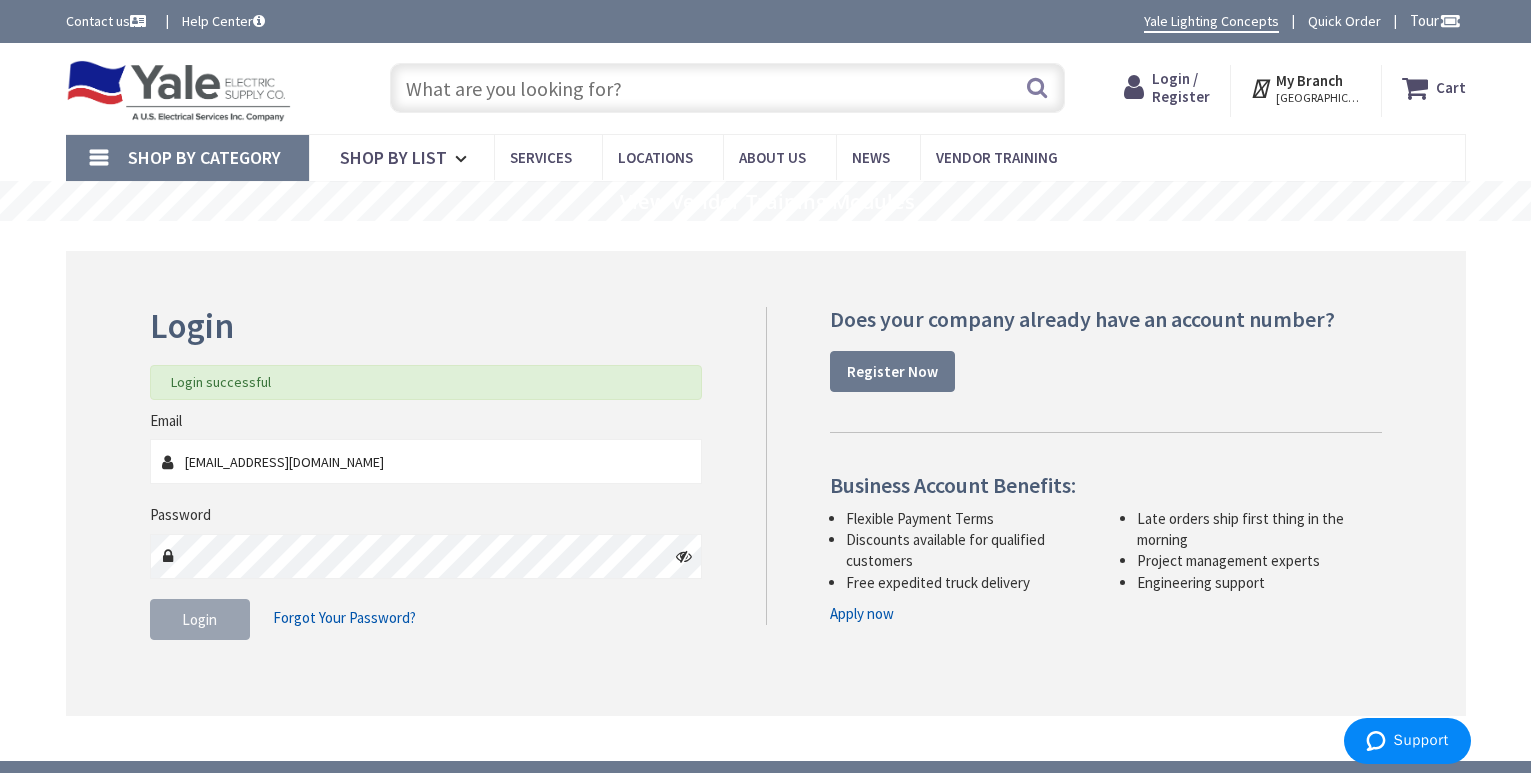 scroll, scrollTop: 0, scrollLeft: 0, axis: both 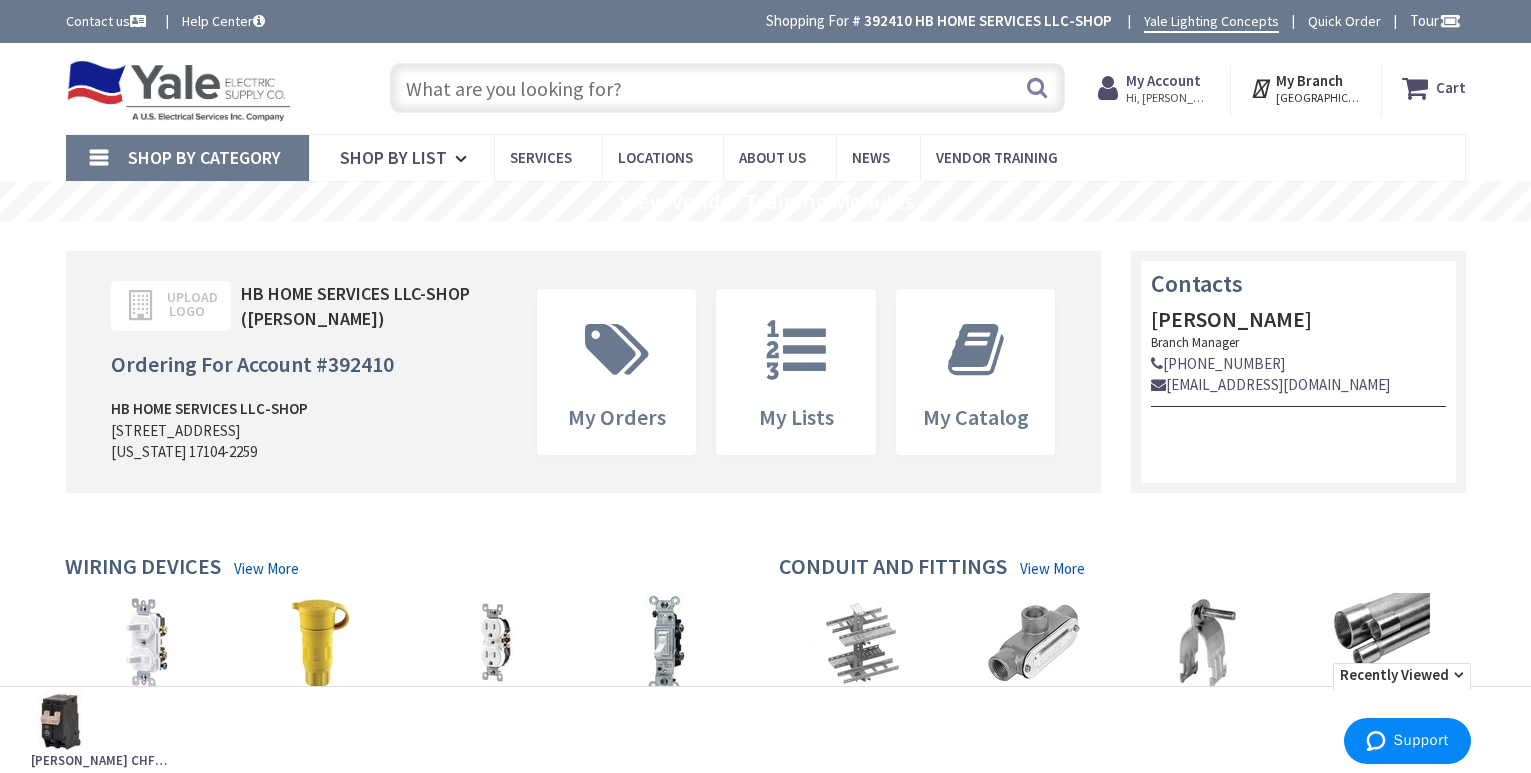 click at bounding box center (727, 88) 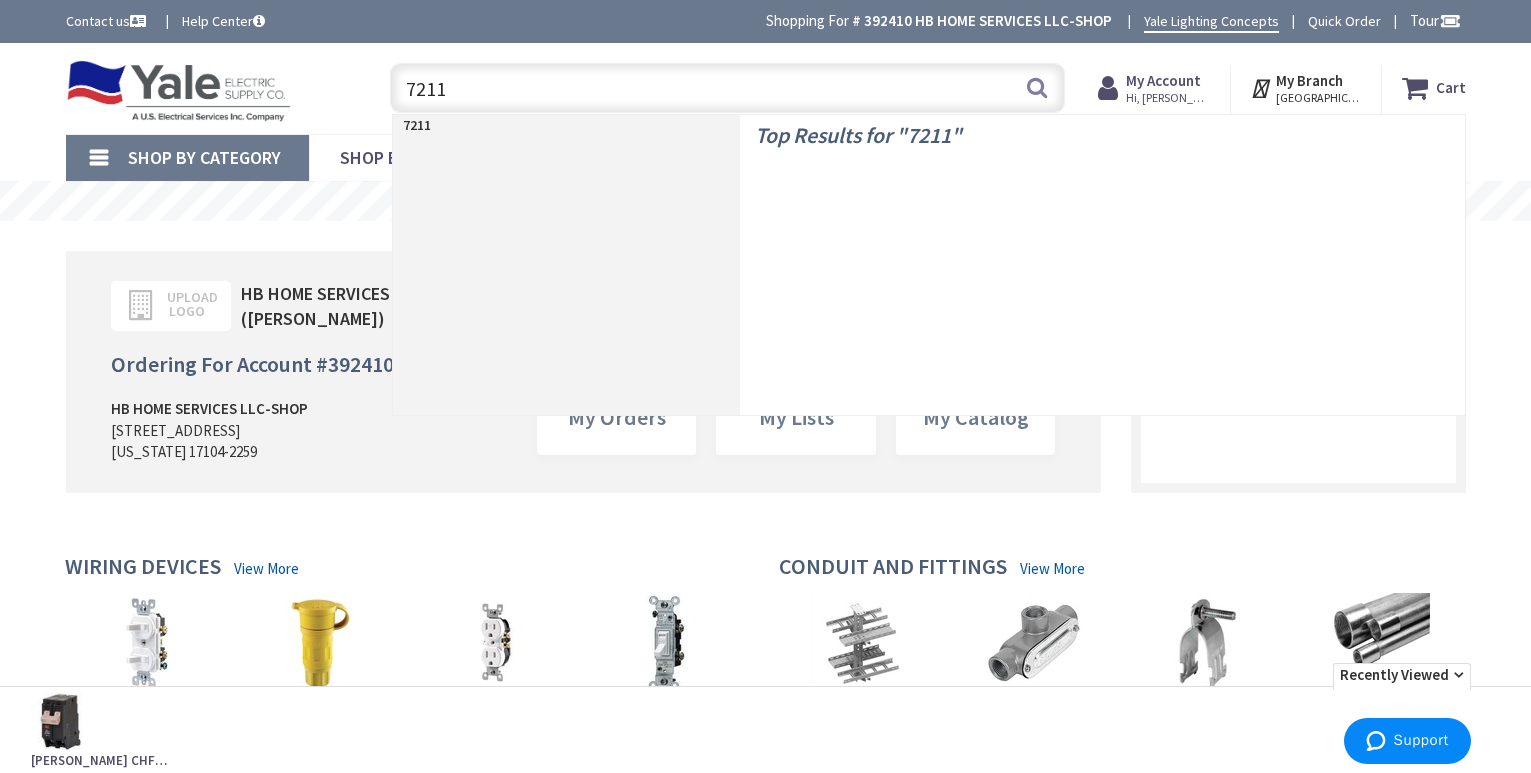 type on "72111" 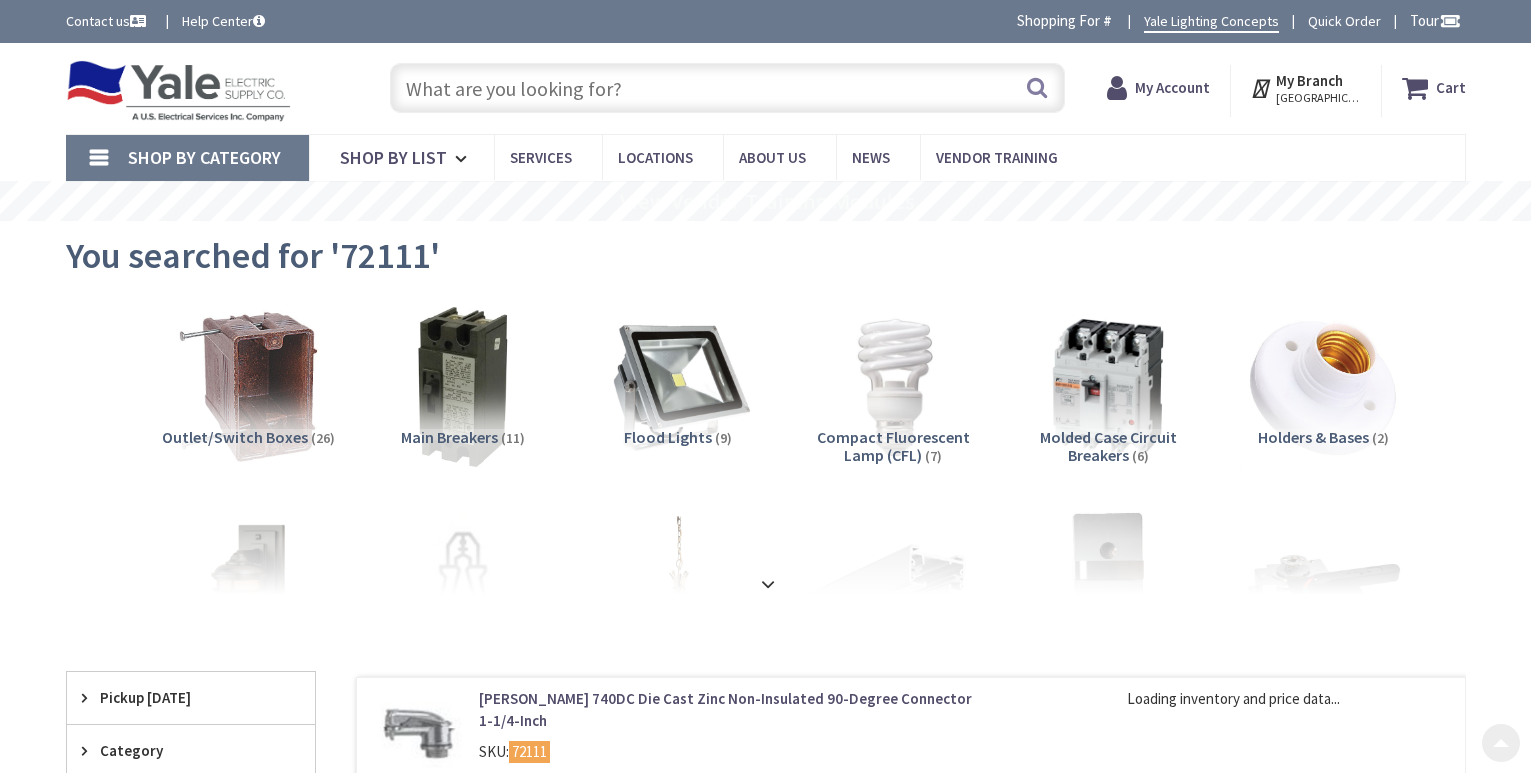 scroll, scrollTop: 408, scrollLeft: 0, axis: vertical 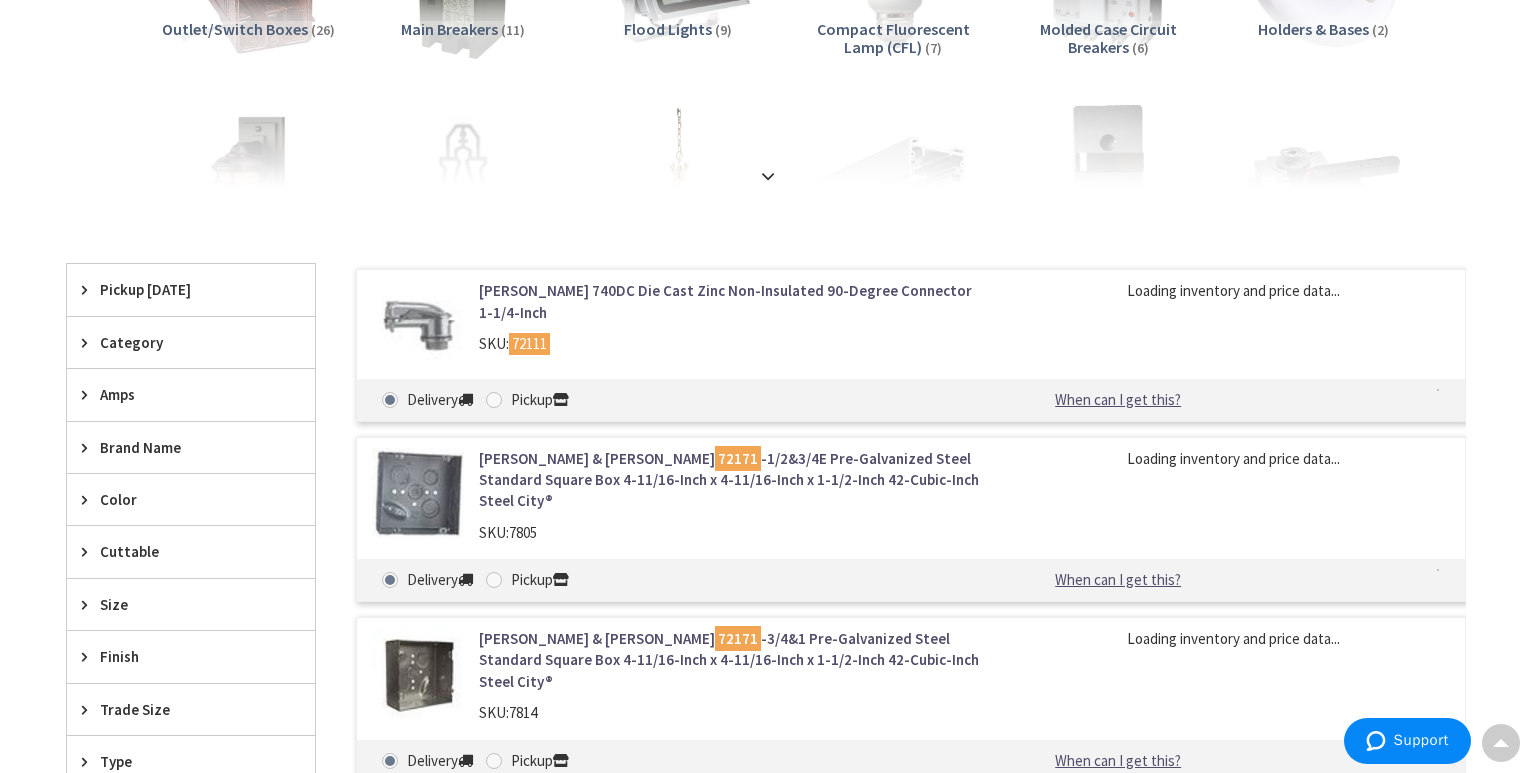 click on "[PERSON_NAME] 740DC Die Cast Zinc Non-Insulated 90-Degree Connector 1-1/4-Inch" at bounding box center [733, 301] 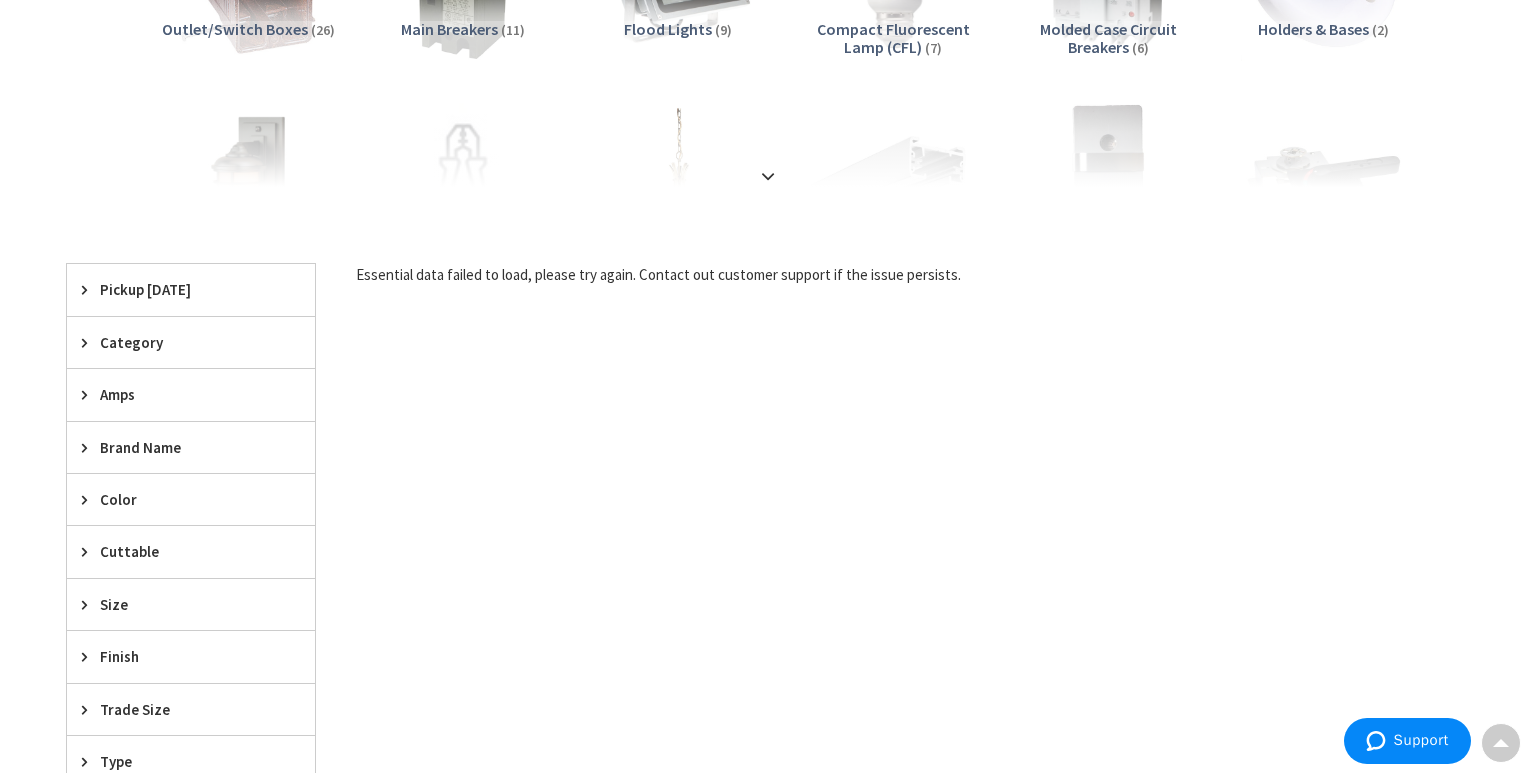 scroll, scrollTop: 0, scrollLeft: 0, axis: both 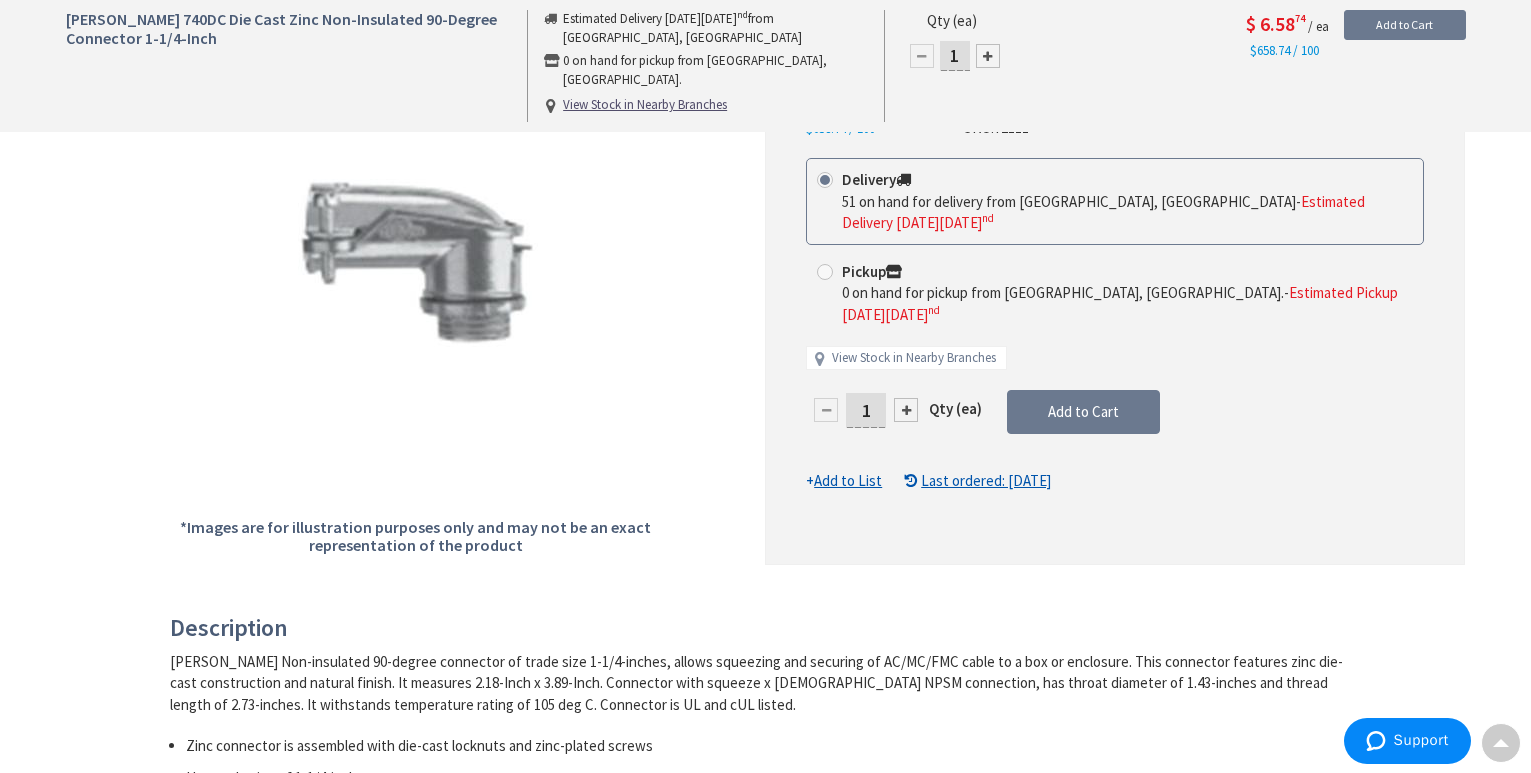 click at bounding box center [906, 410] 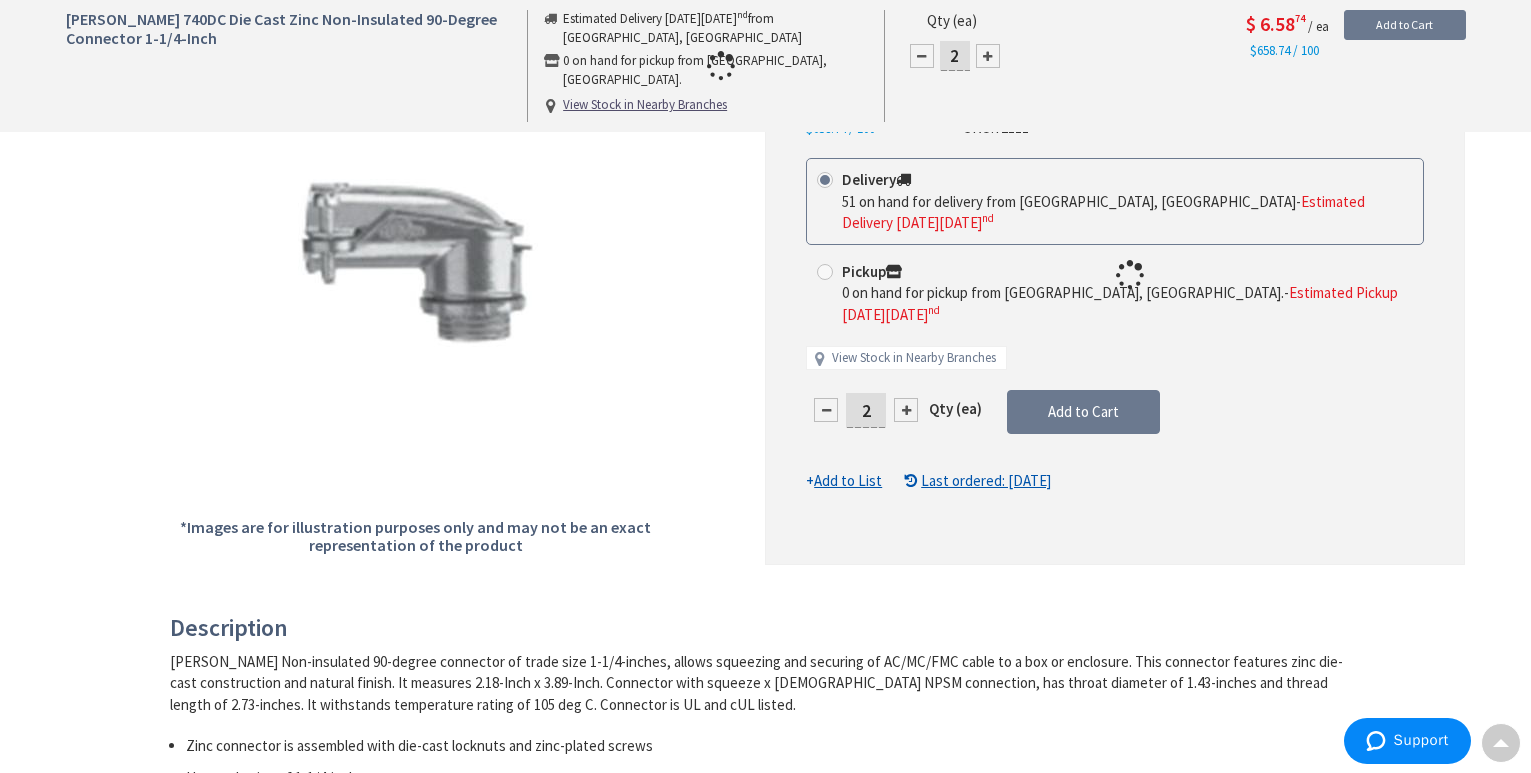 click at bounding box center (1115, 274) 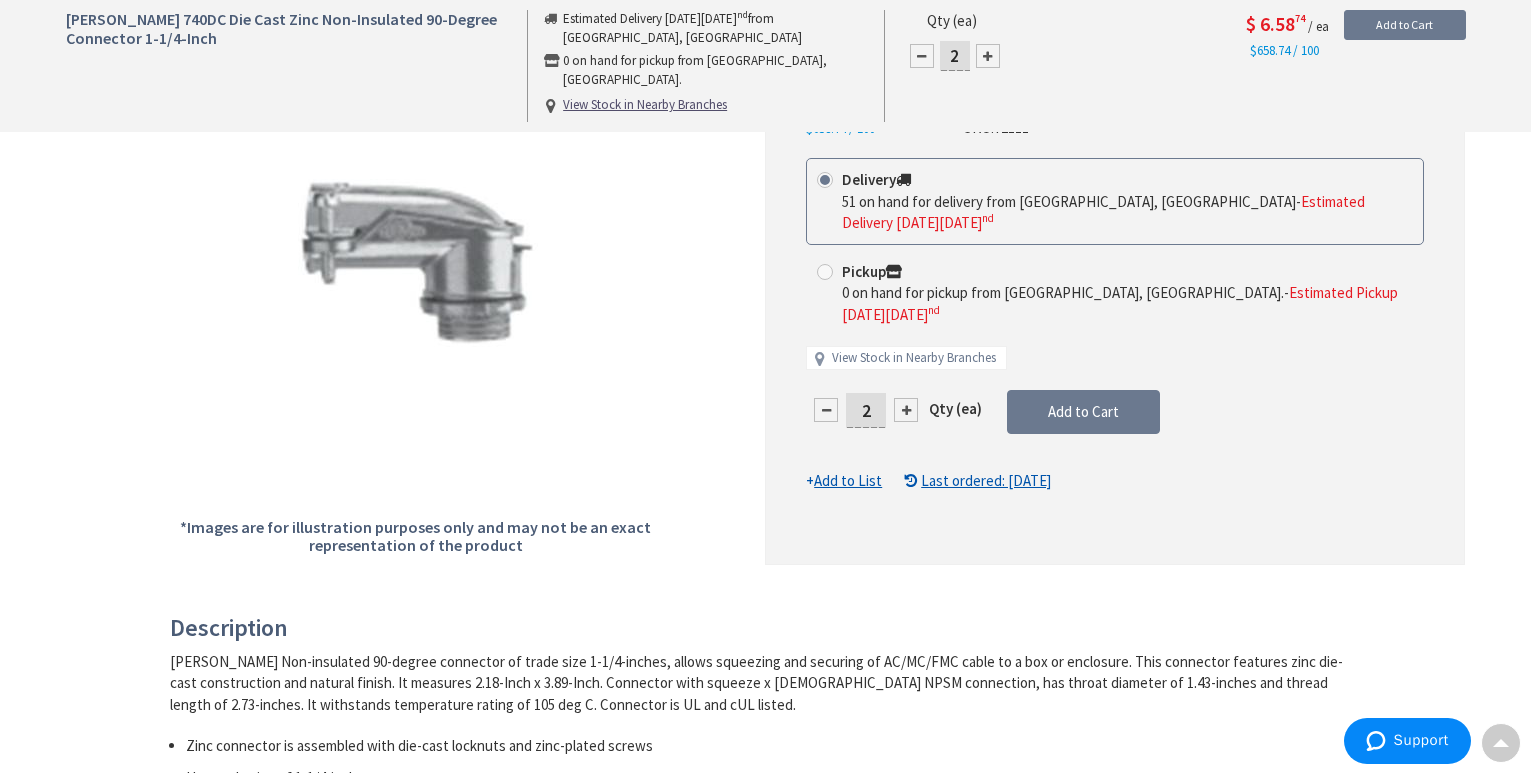 click at bounding box center (906, 410) 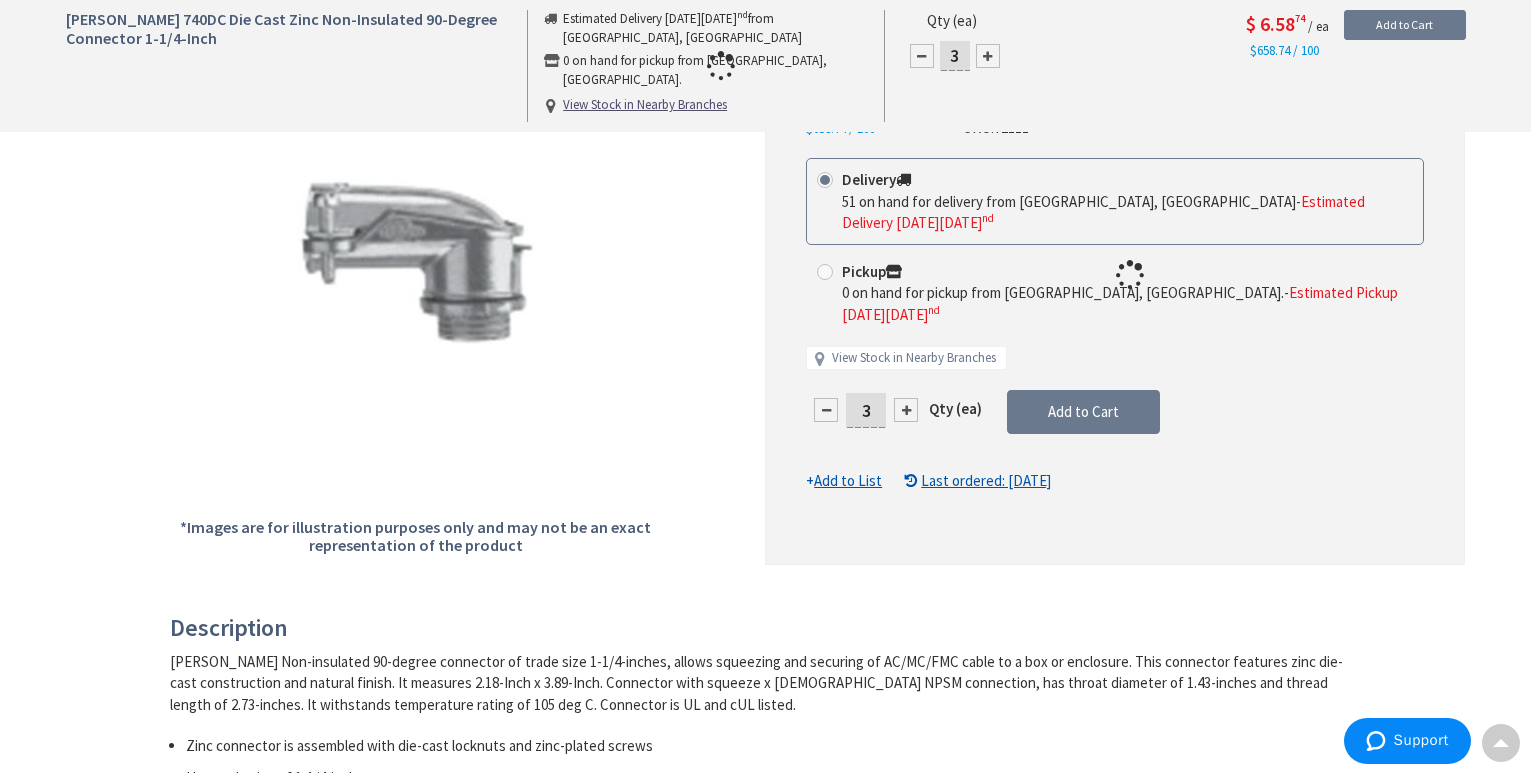 click at bounding box center [1115, 274] 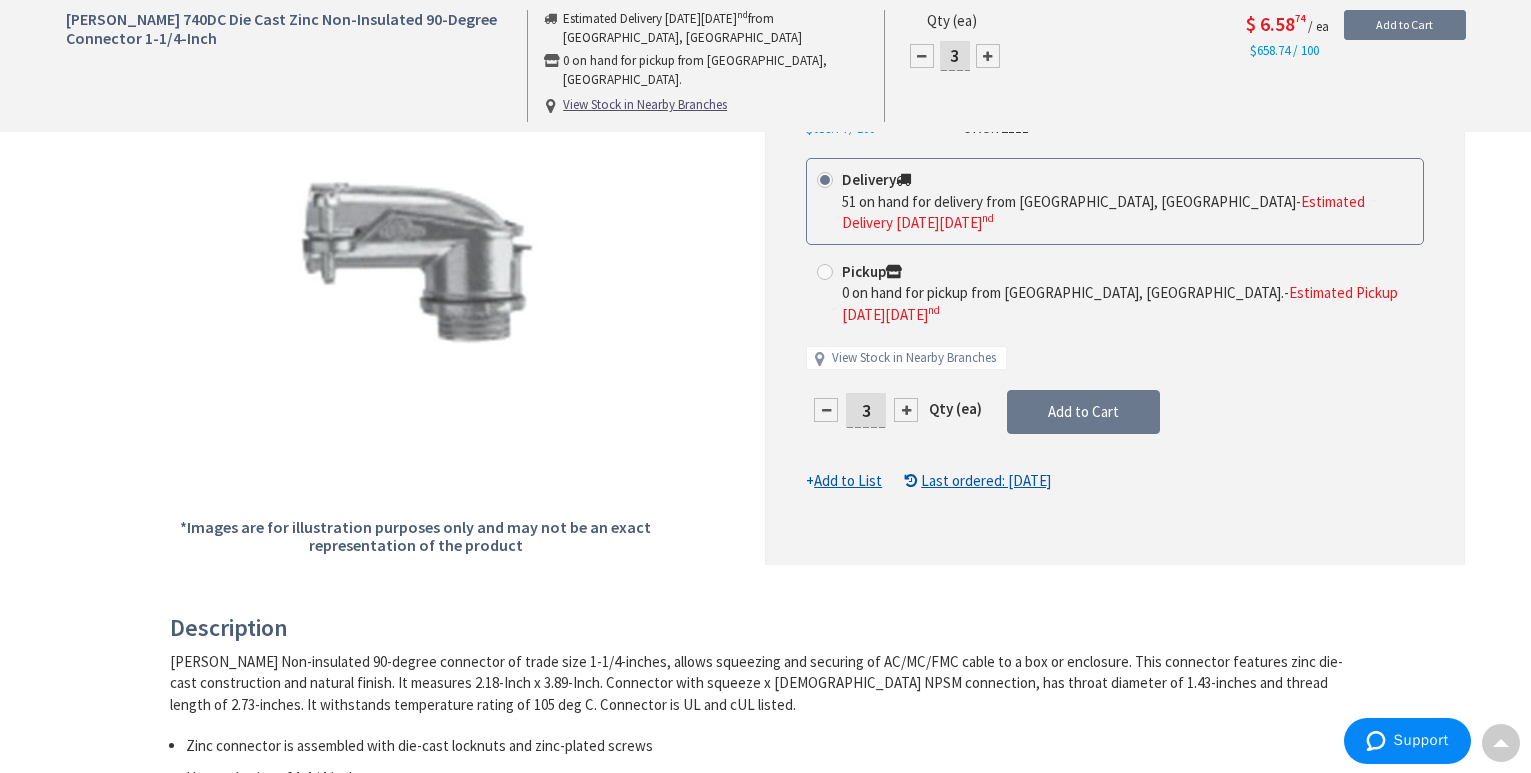 click at bounding box center [906, 410] 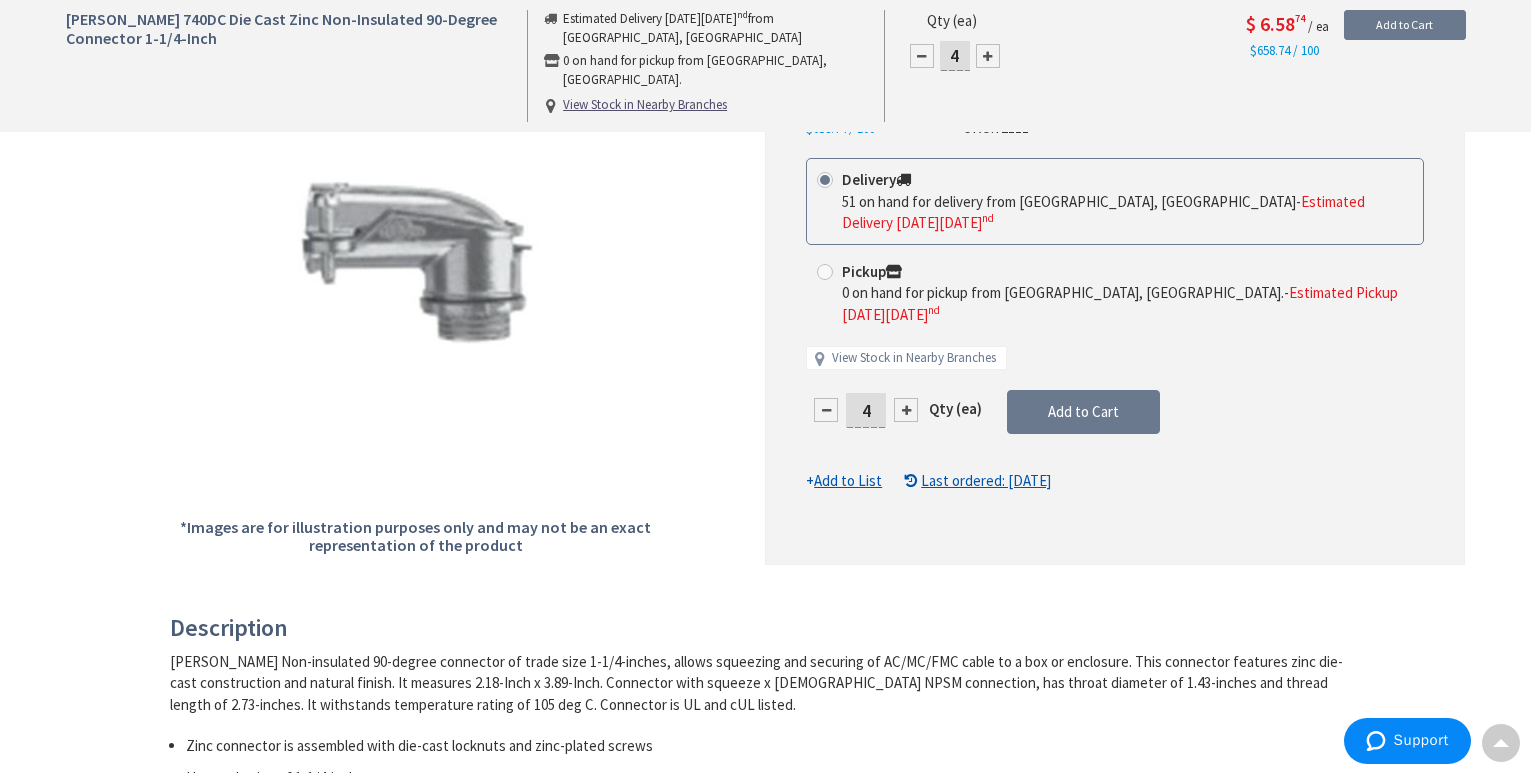 drag, startPoint x: 875, startPoint y: 367, endPoint x: 844, endPoint y: 368, distance: 31.016125 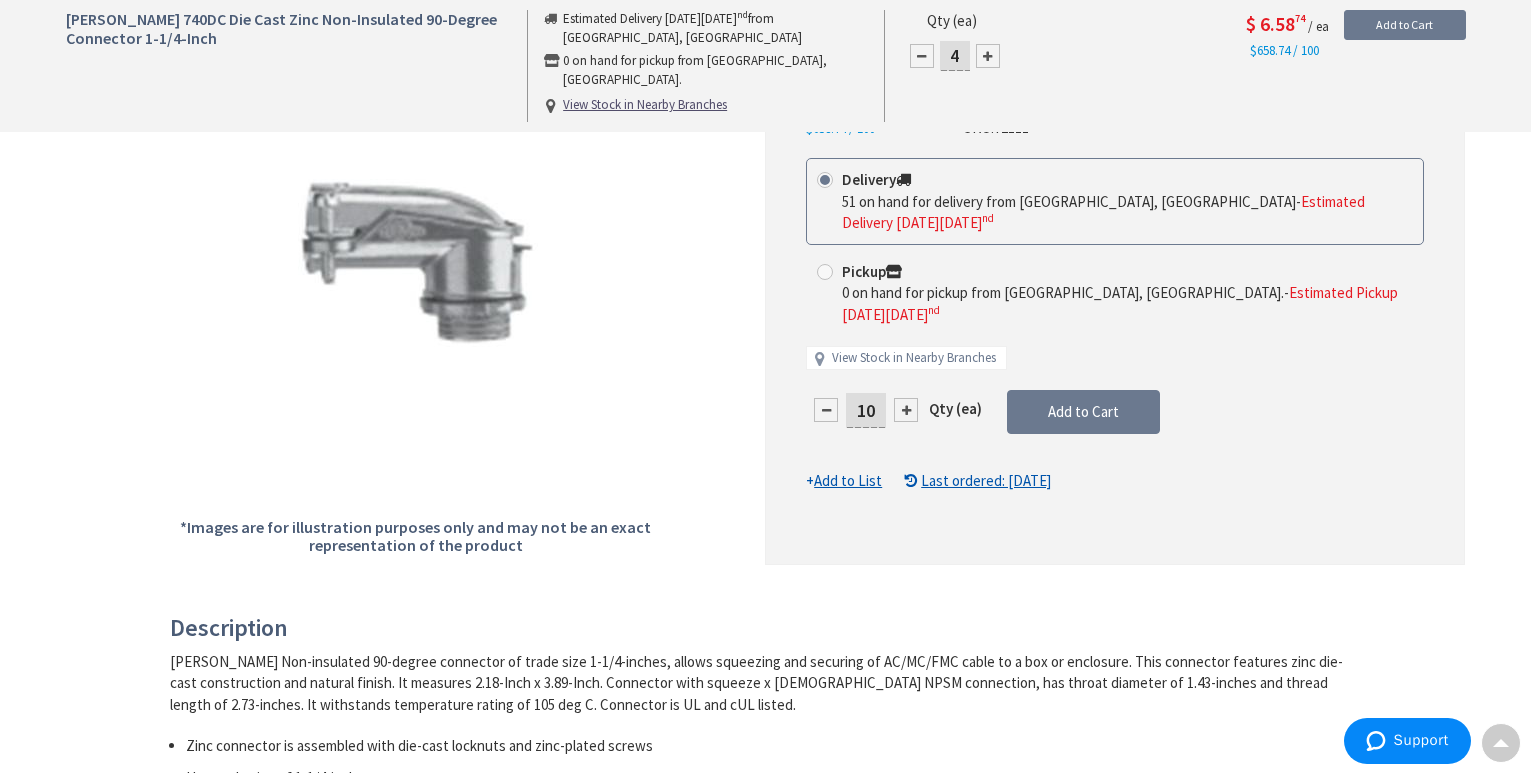 type on "10" 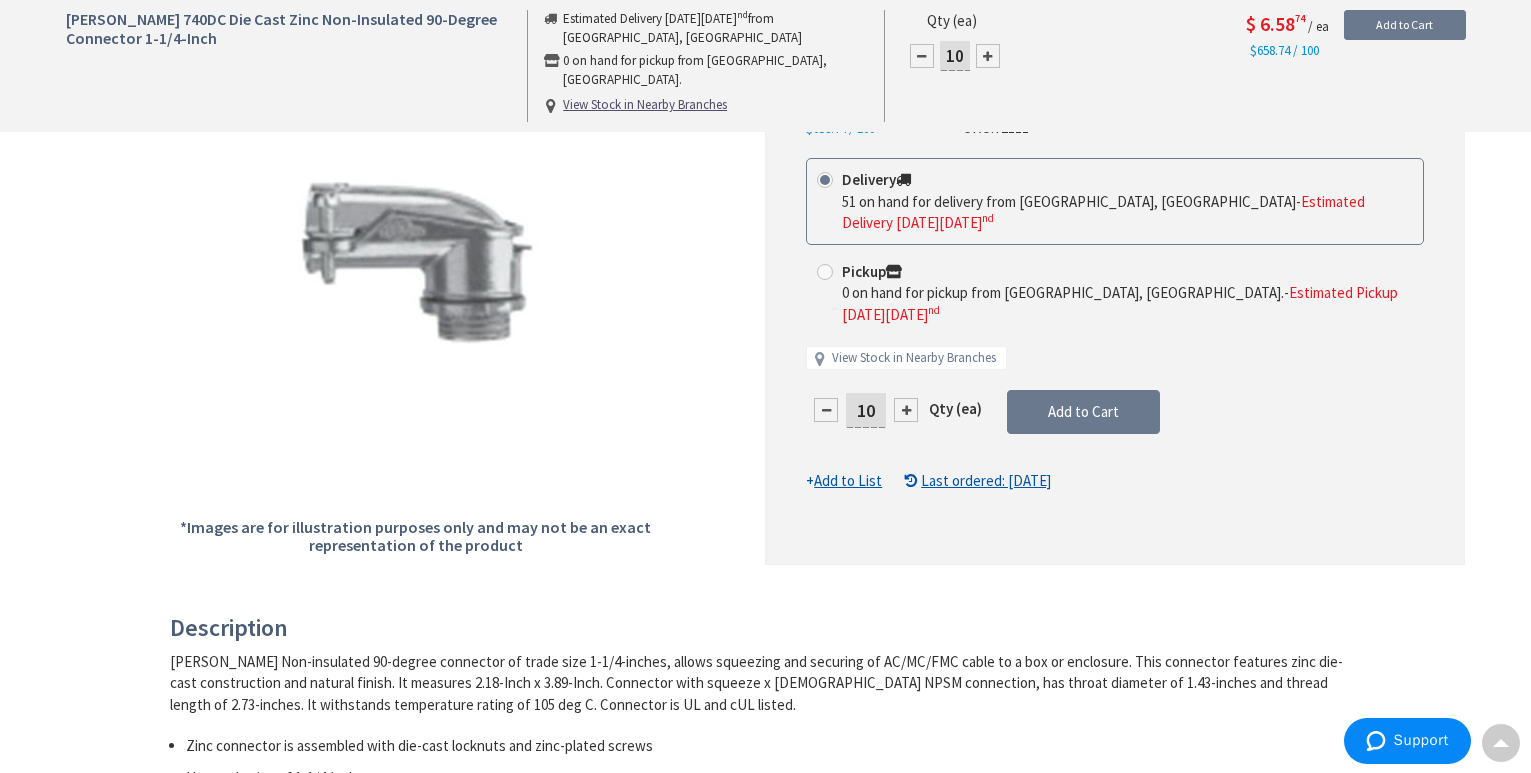 click on "This product is Discontinued
Delivery
51 on hand for delivery from Cranbury, NJ
-  Estimated Delivery on Wednesday, July 2 nd
Pickup
0 on hand for pickup from Harrisburg, PA.
-  Estimated Pickup on Wednesday, July 2 nd
View Stock in Nearby Branches
10 Qty (ea)" at bounding box center [1115, 325] 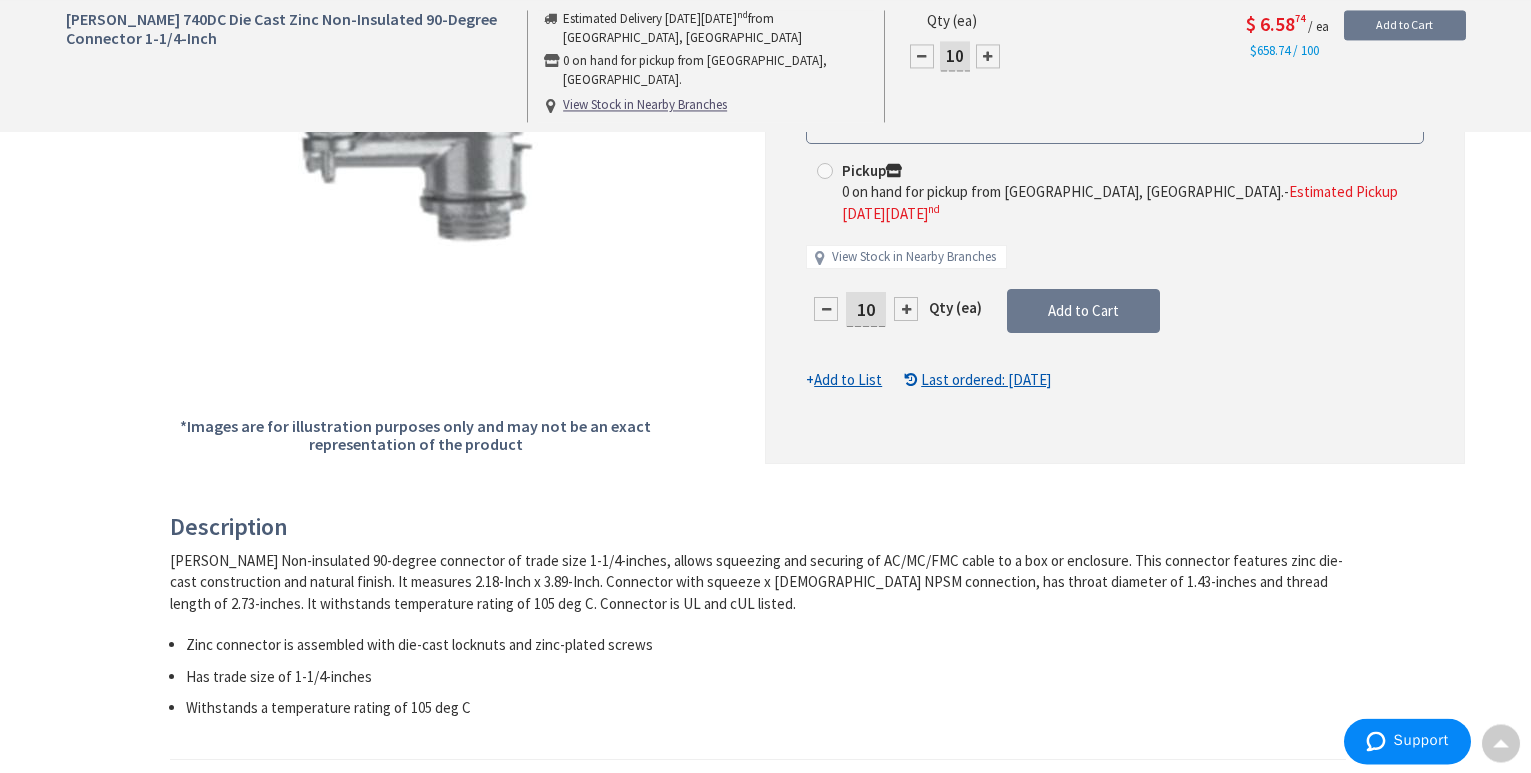 scroll, scrollTop: 408, scrollLeft: 0, axis: vertical 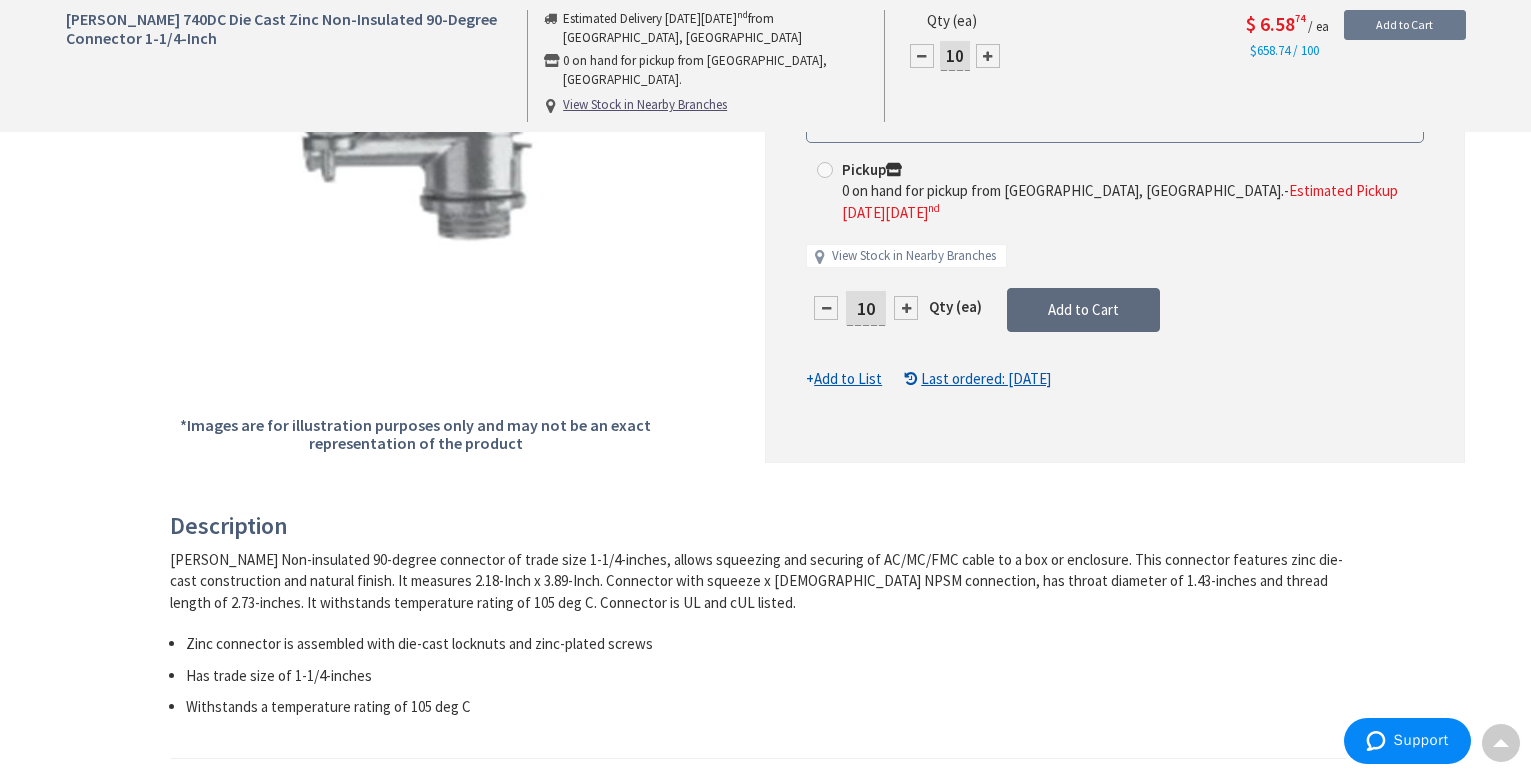 click on "Add to Cart" at bounding box center [1083, 310] 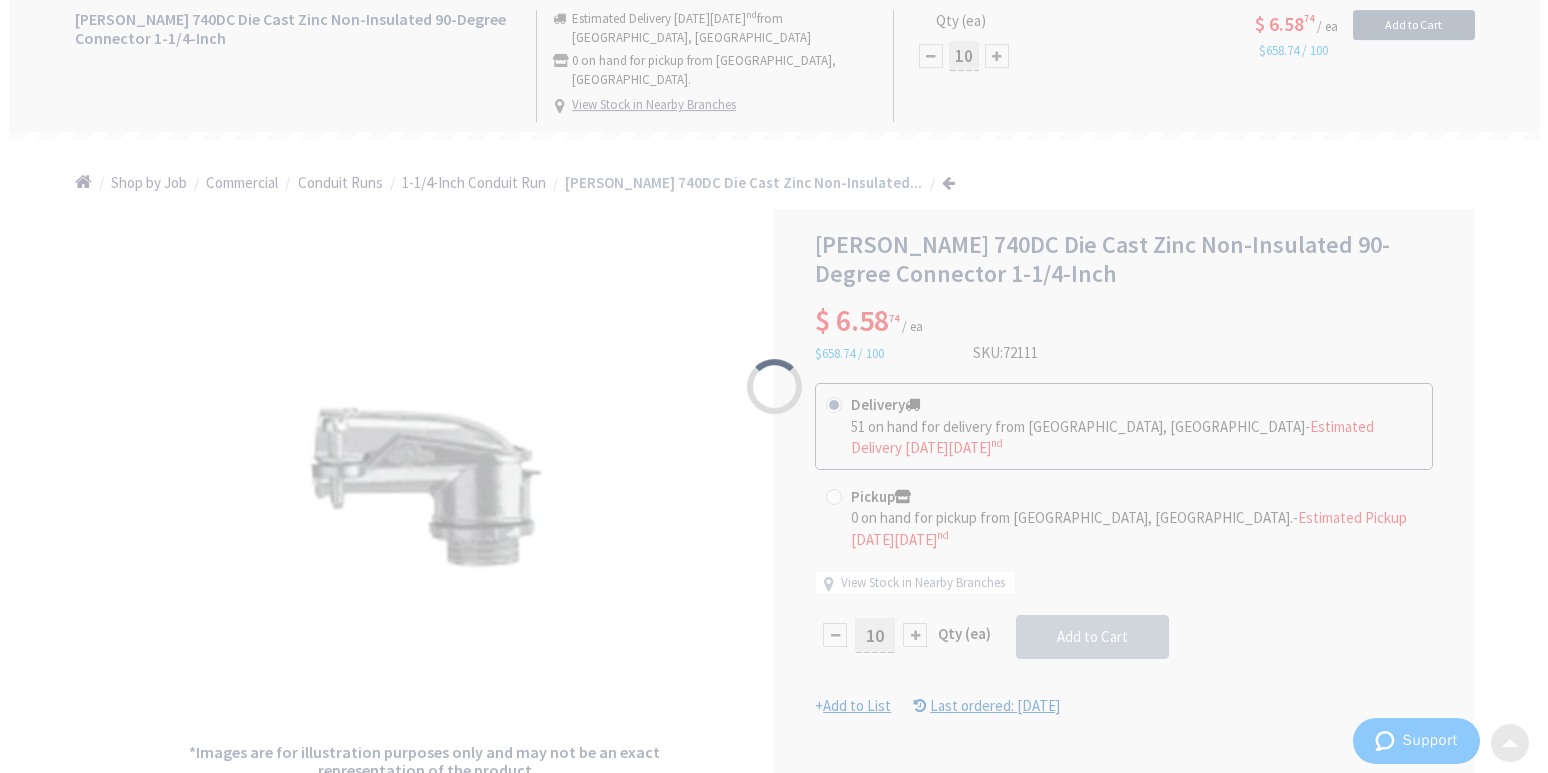 scroll, scrollTop: 0, scrollLeft: 0, axis: both 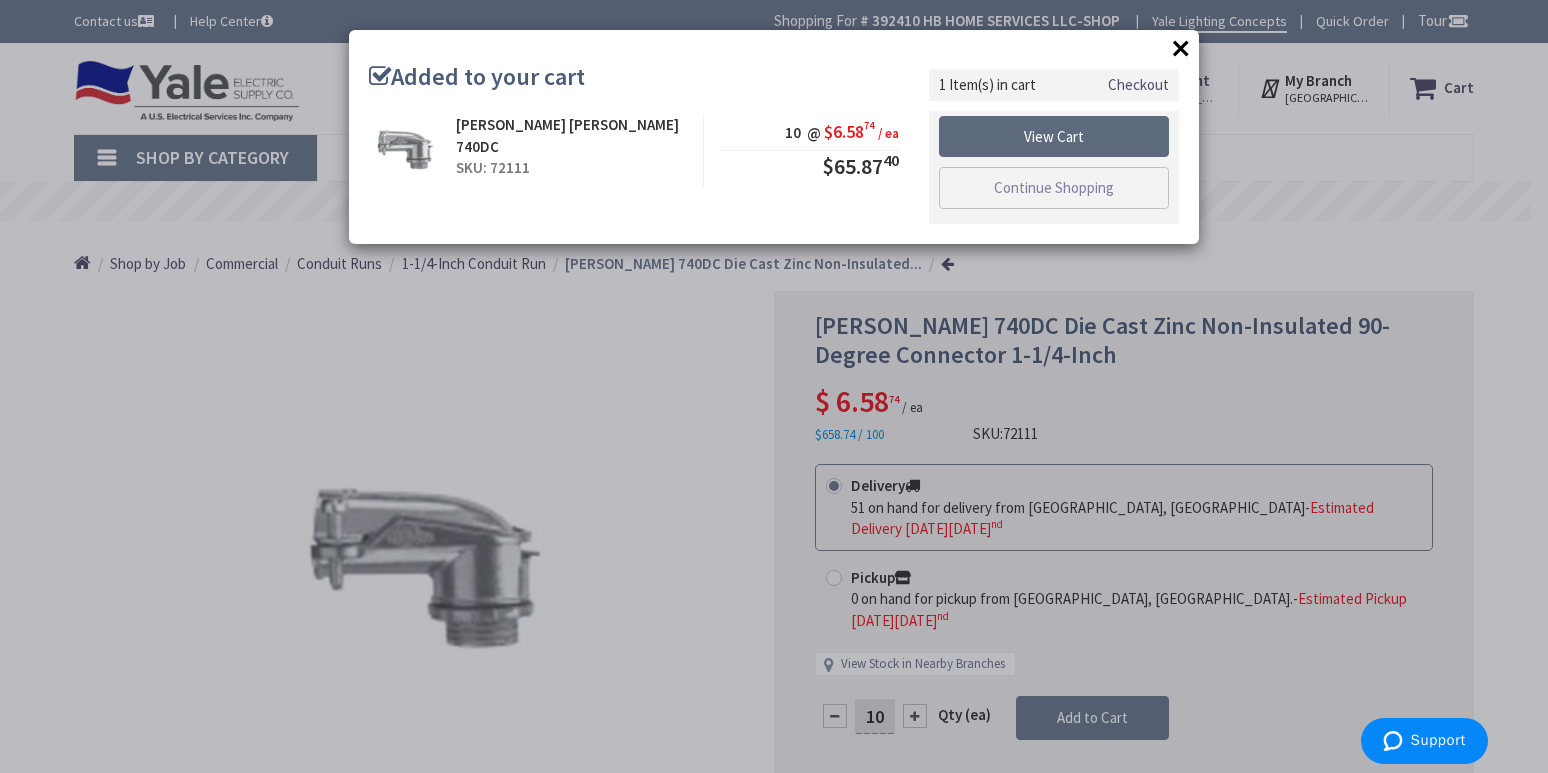 click on "View Cart" at bounding box center [1054, 137] 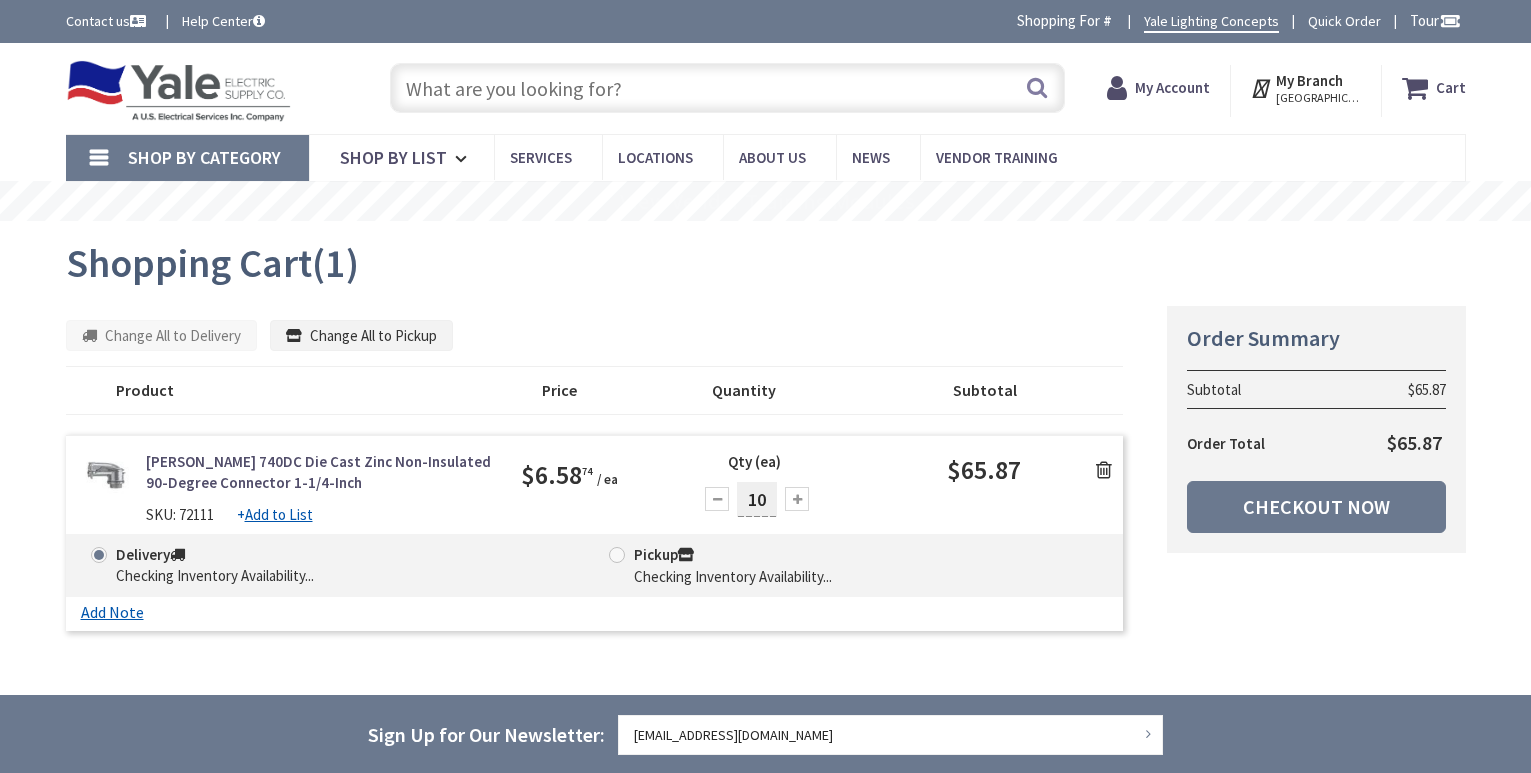 scroll, scrollTop: 73, scrollLeft: 0, axis: vertical 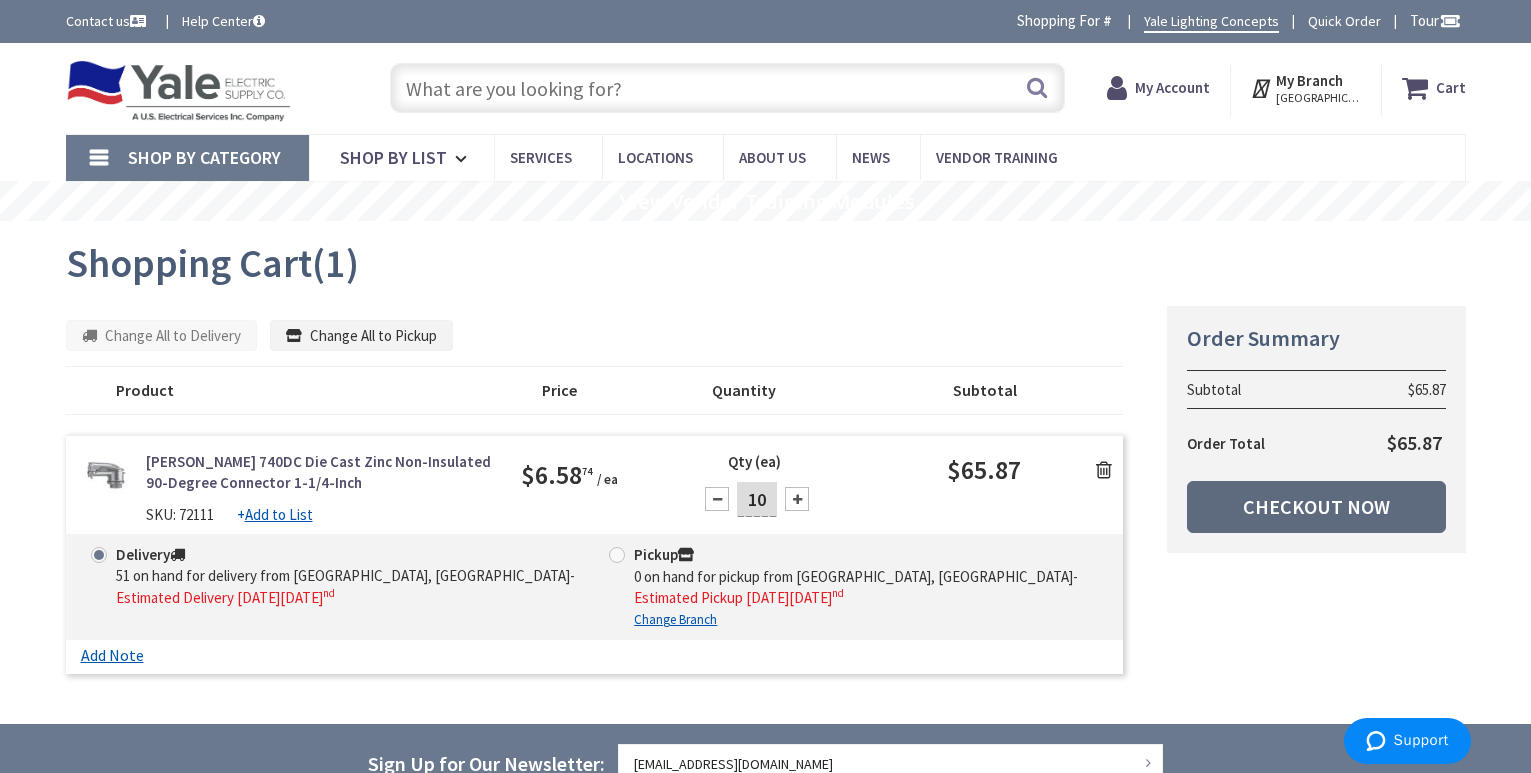 click on "Checkout Now" at bounding box center (1316, 507) 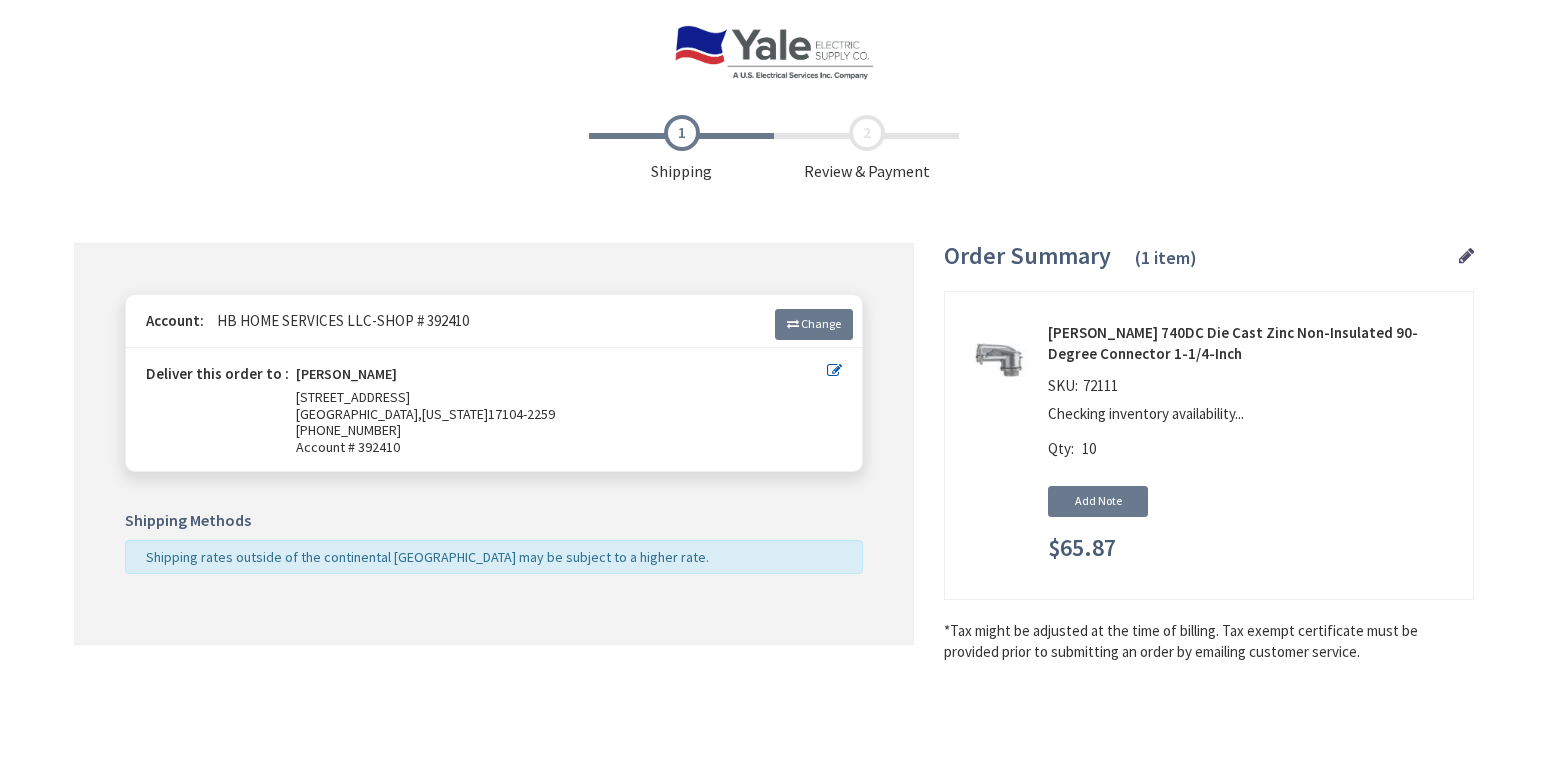 scroll, scrollTop: 0, scrollLeft: 0, axis: both 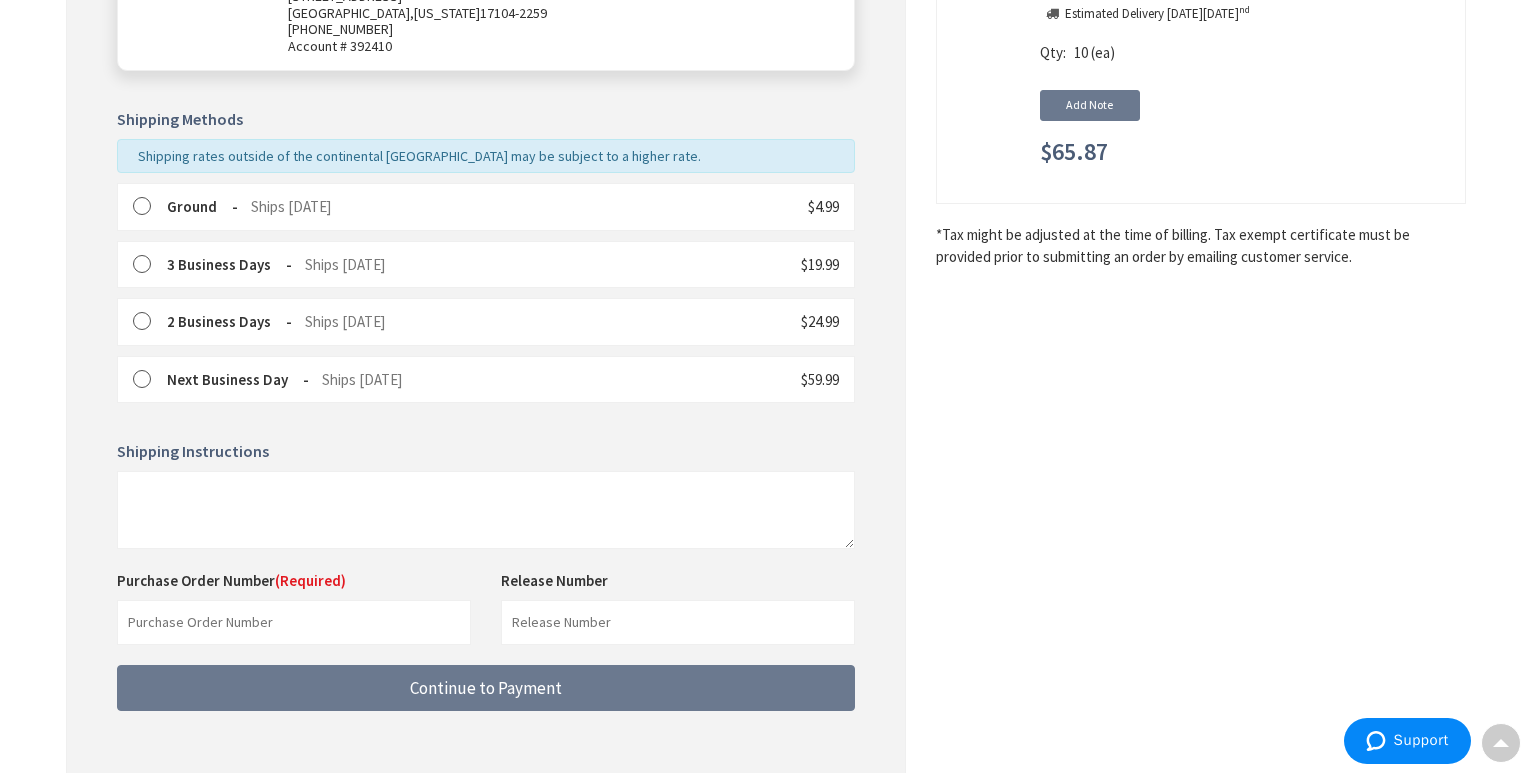click at bounding box center [148, 207] 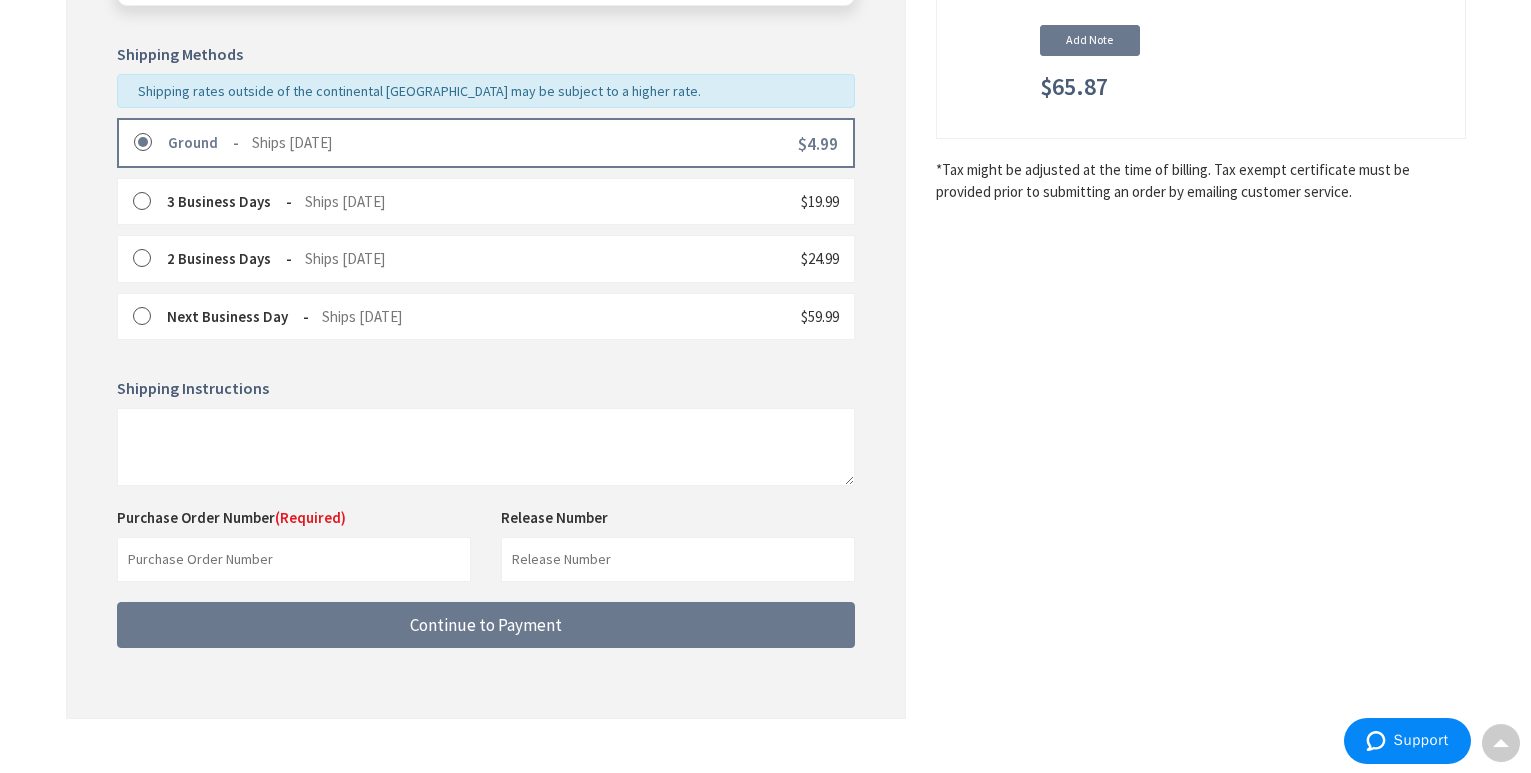 scroll, scrollTop: 497, scrollLeft: 0, axis: vertical 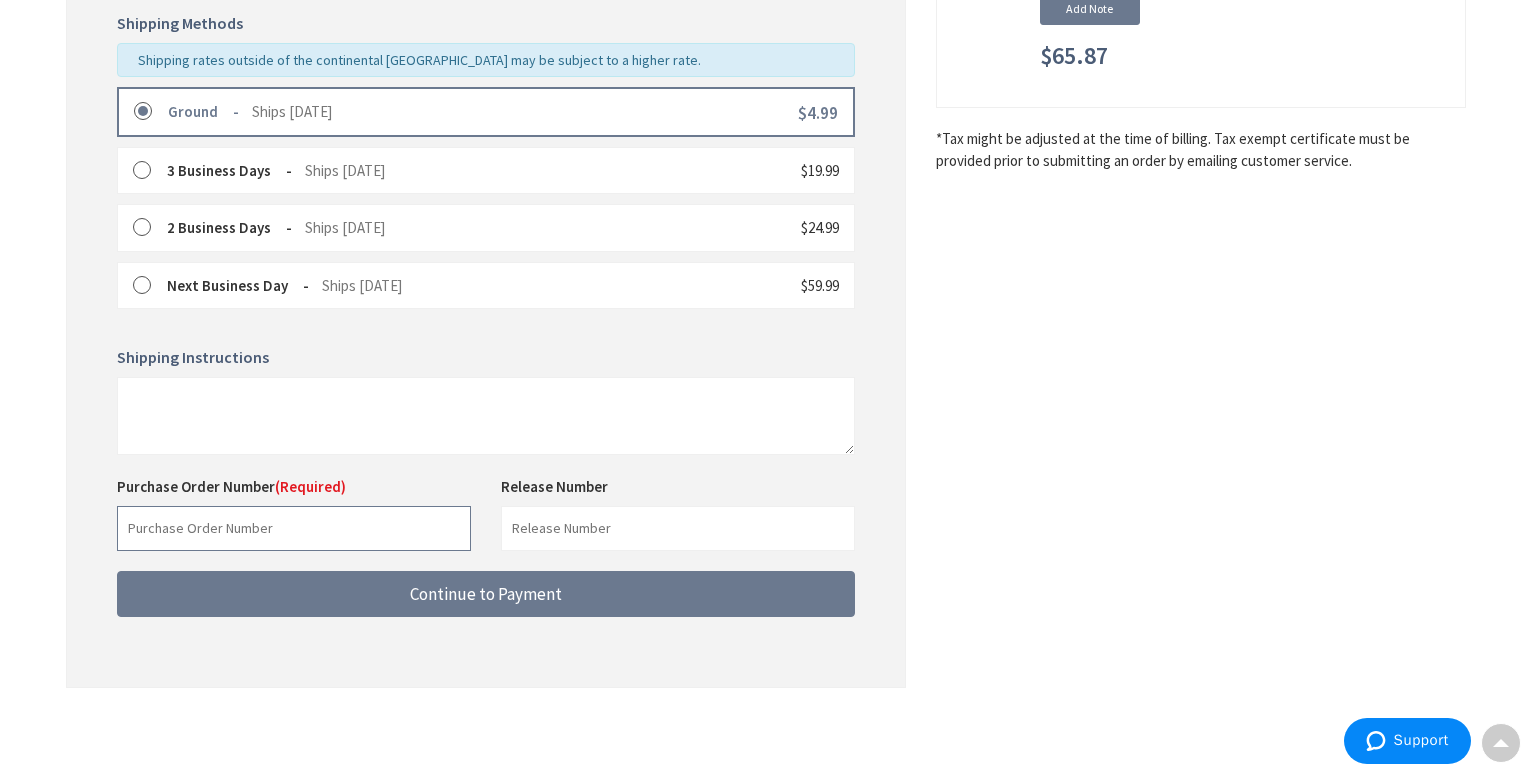 click at bounding box center (294, 528) 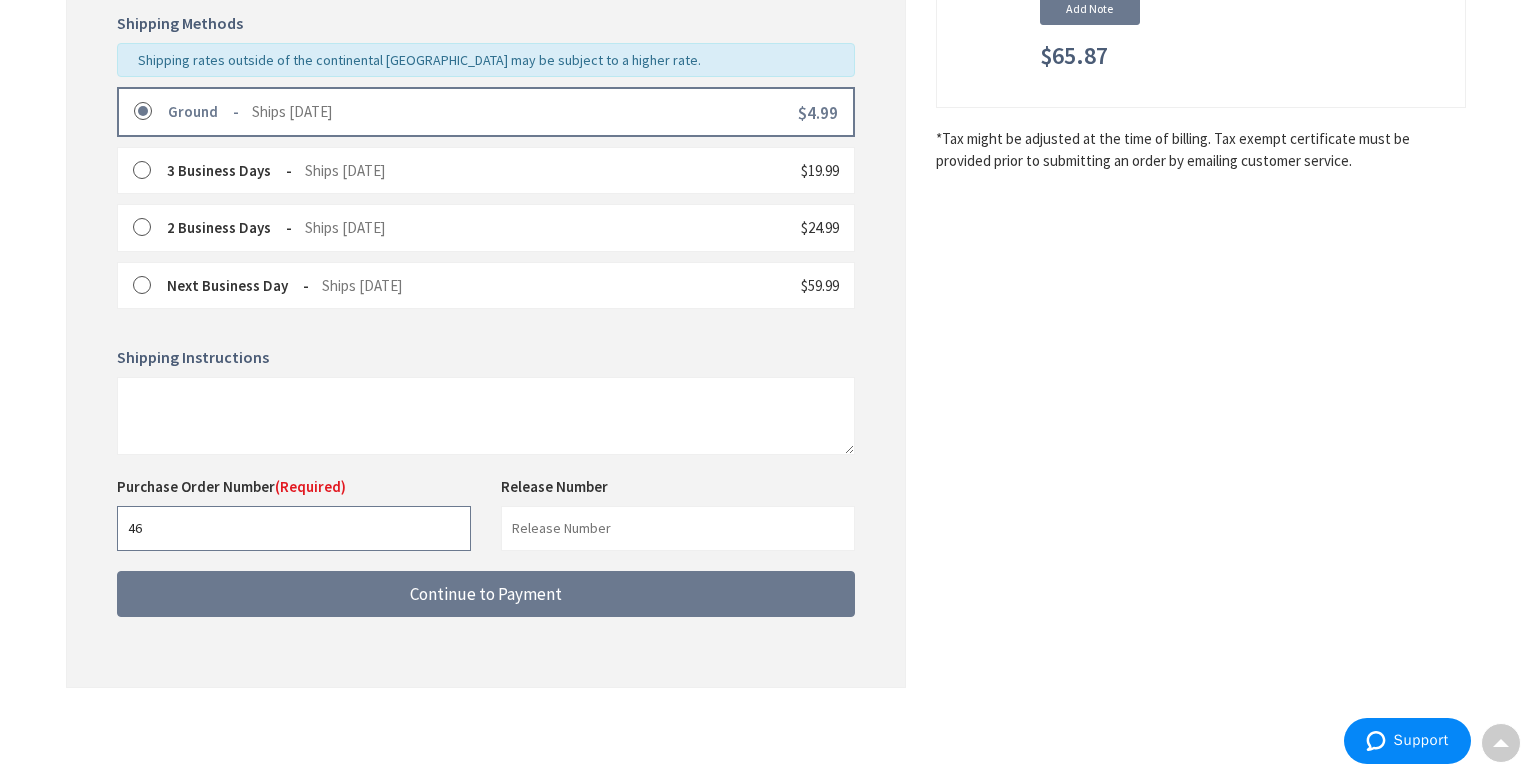 type on "4" 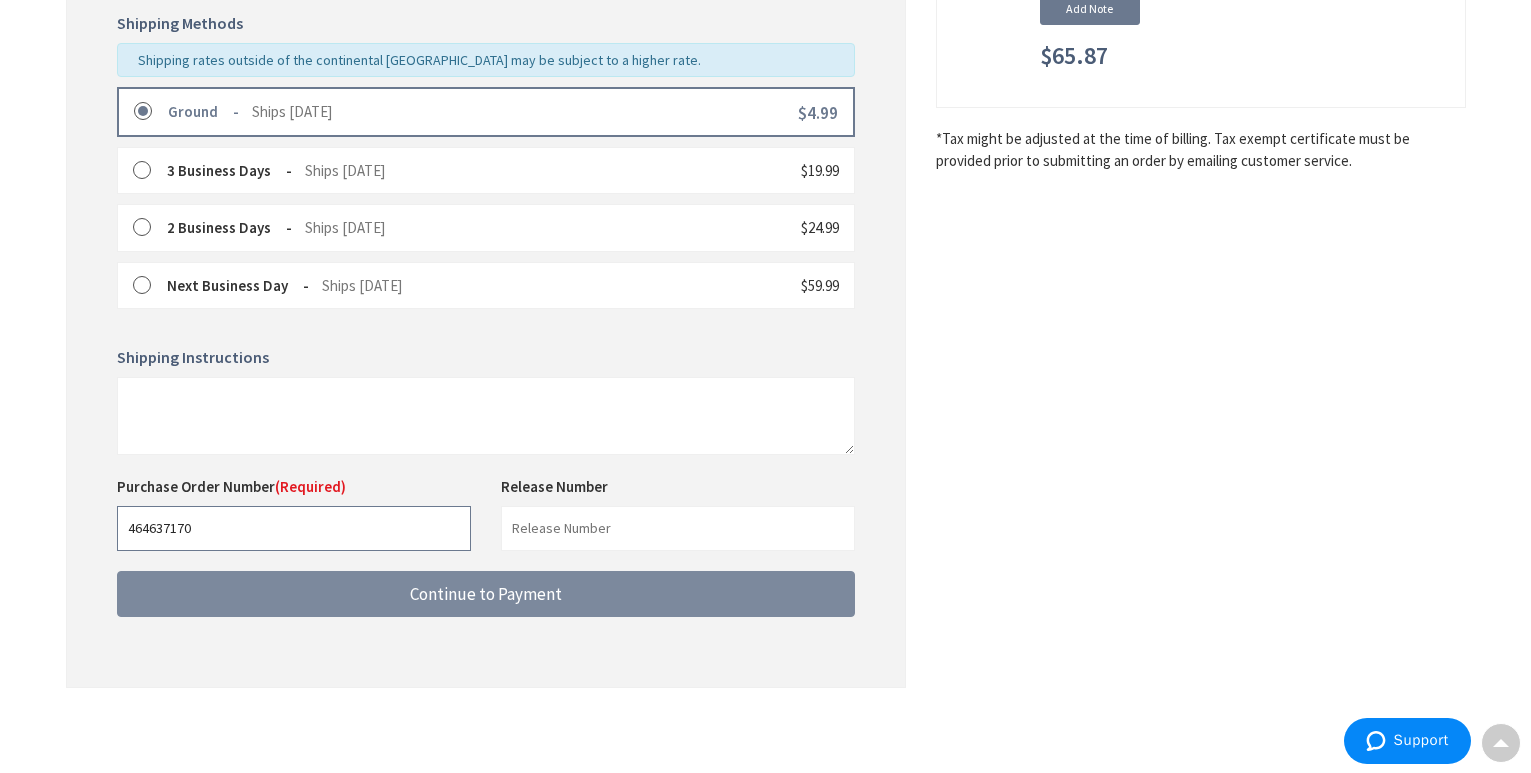 type on "464637170" 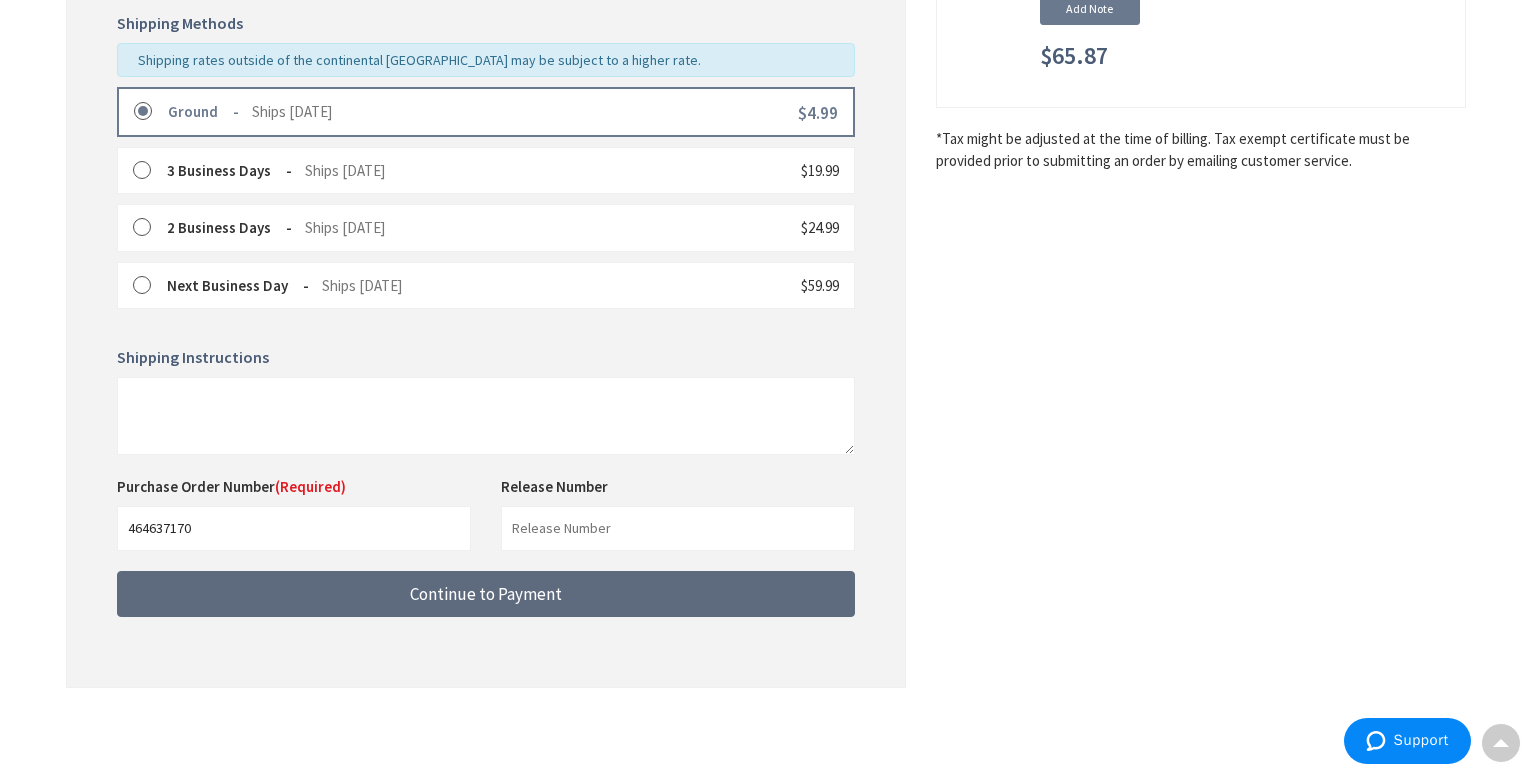 click on "Continue to Payment" at bounding box center [486, 594] 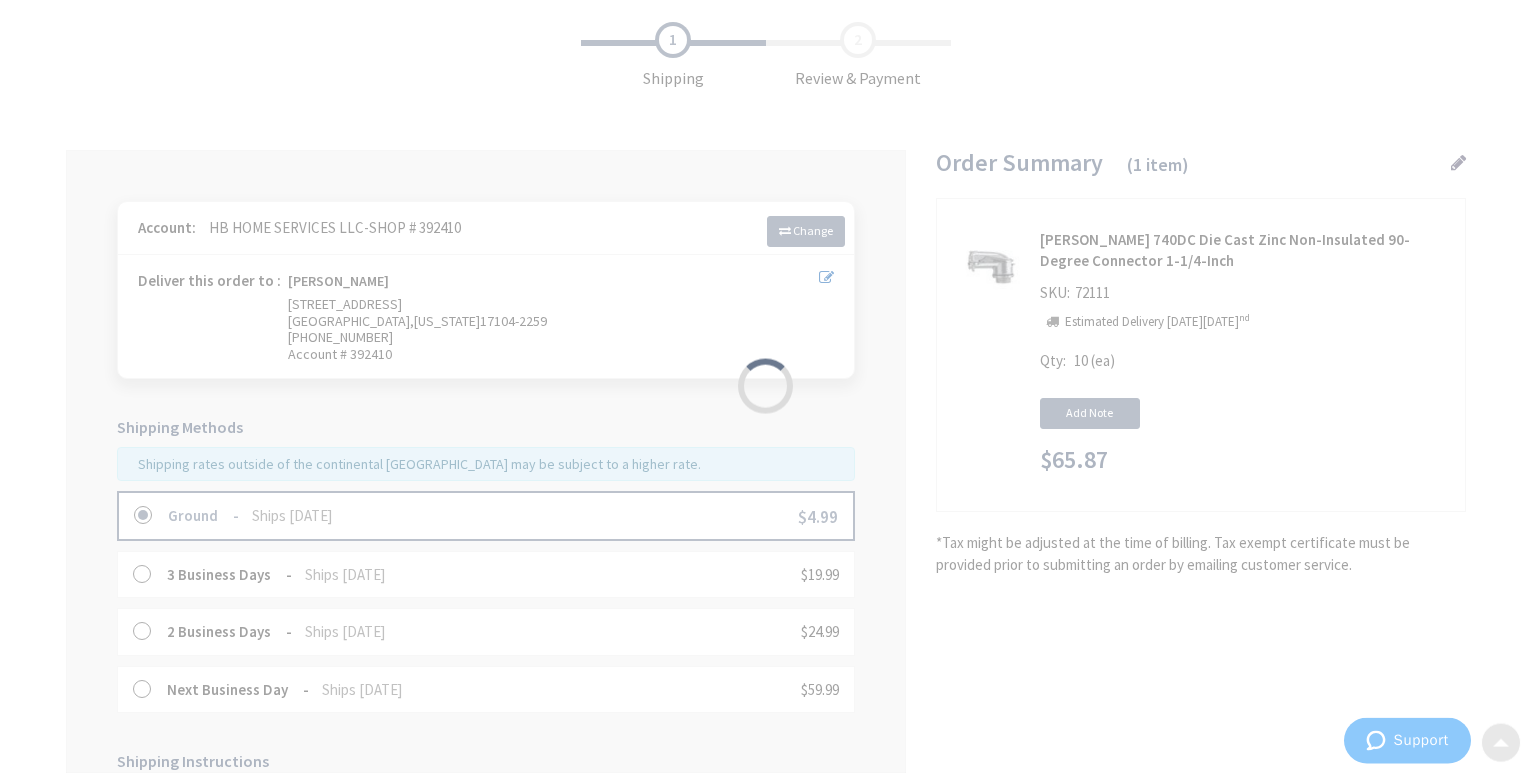scroll, scrollTop: 89, scrollLeft: 0, axis: vertical 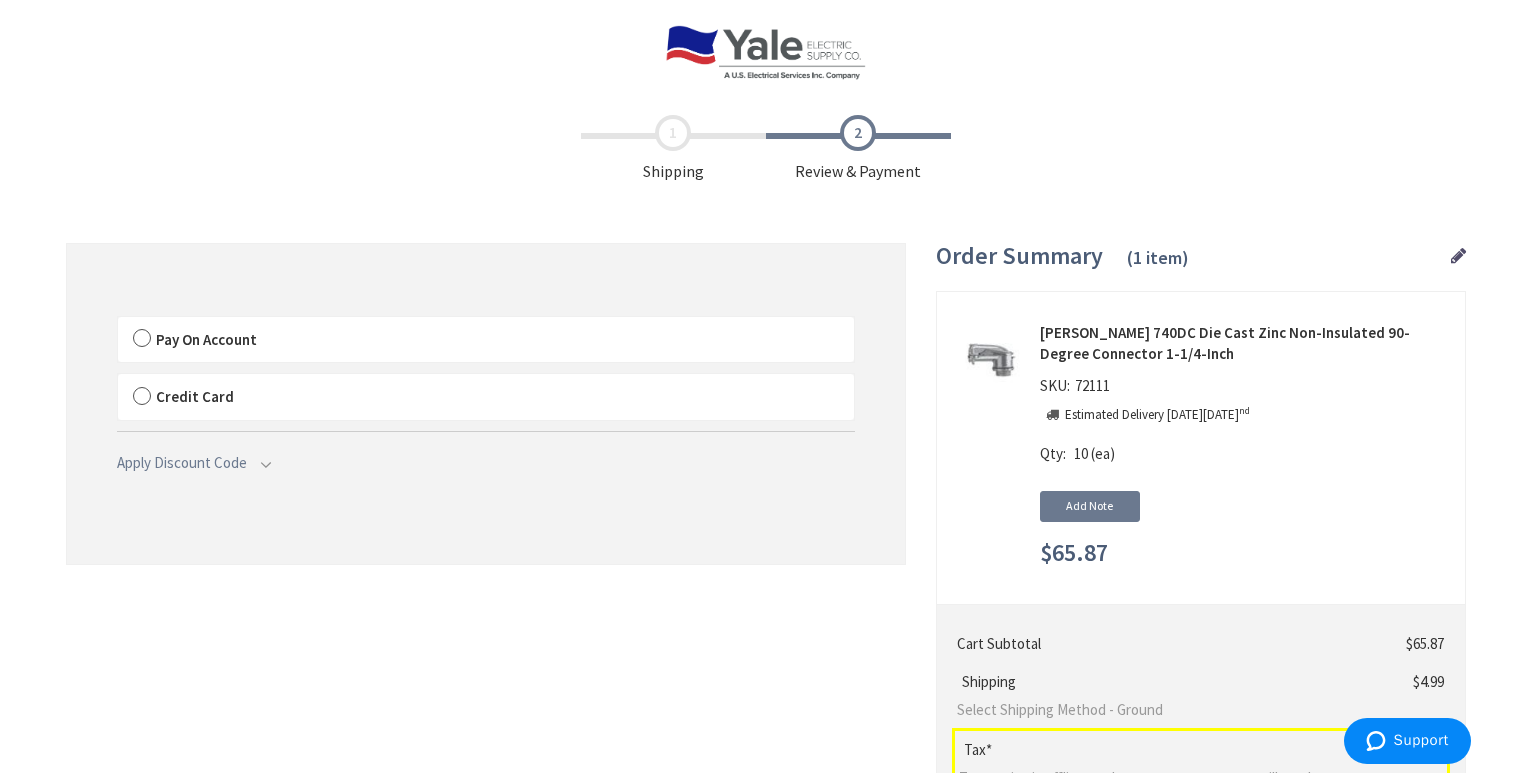 click on "Pay On Account" at bounding box center [486, 340] 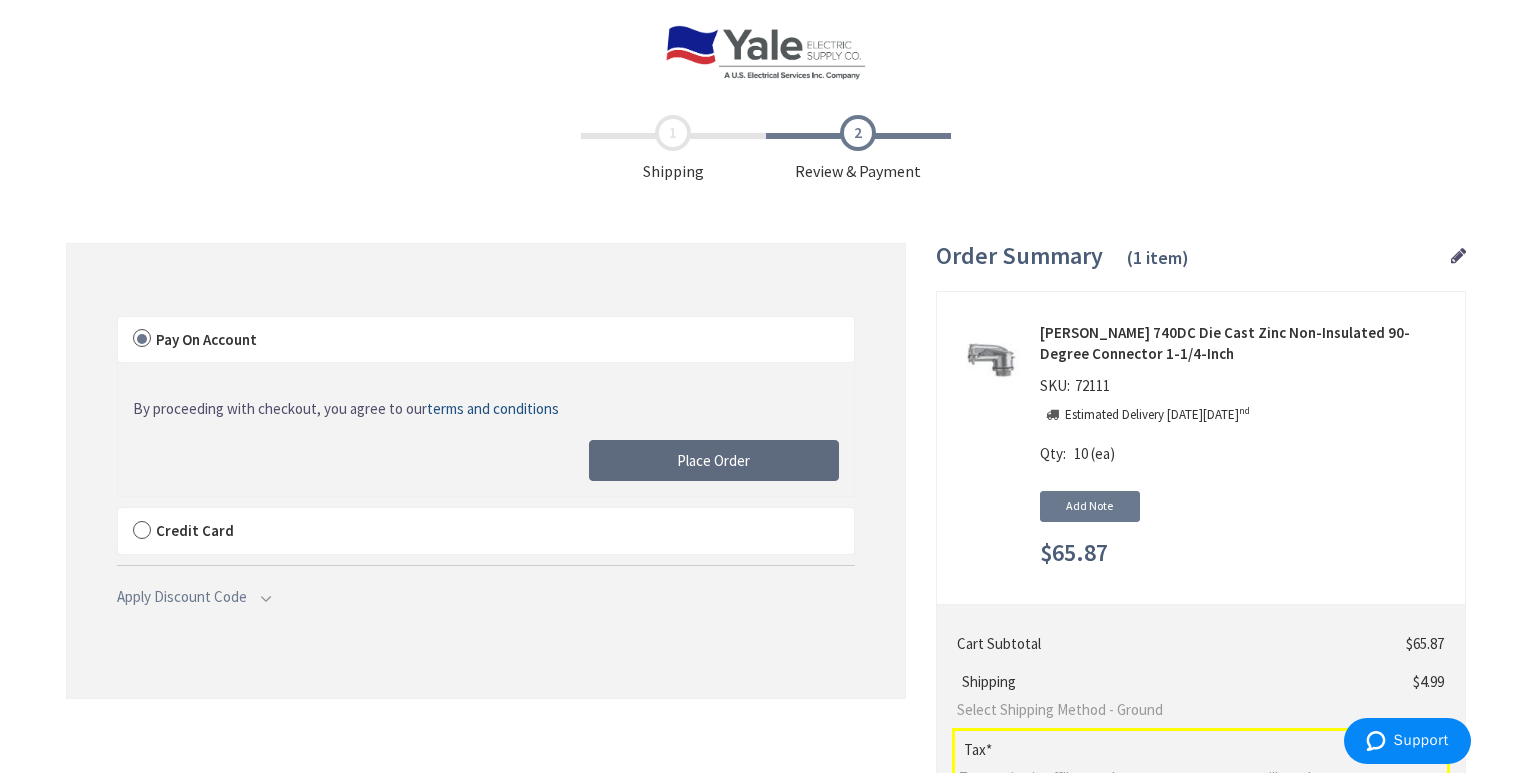 click on "Place Order" at bounding box center (713, 460) 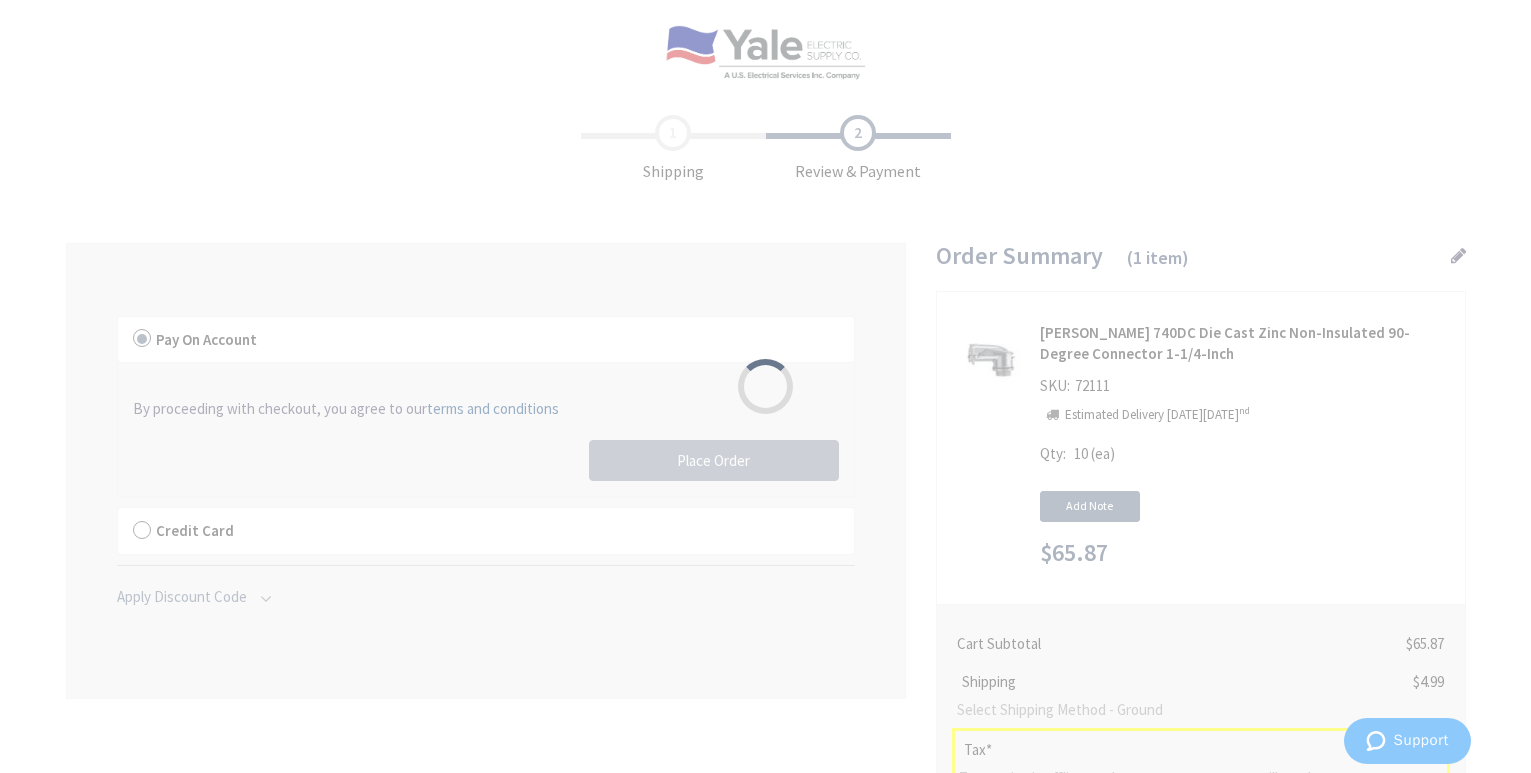 type 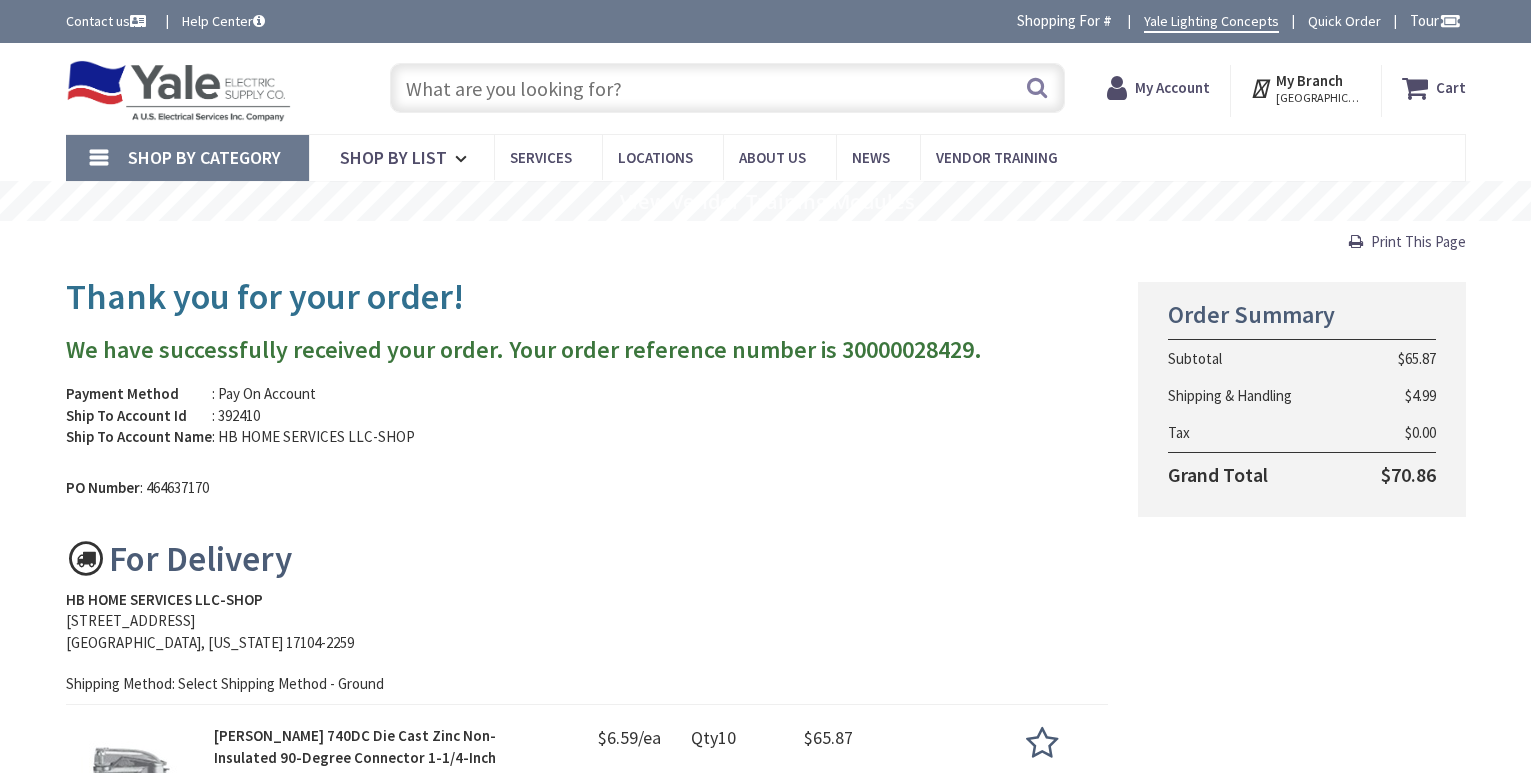 scroll, scrollTop: 0, scrollLeft: 0, axis: both 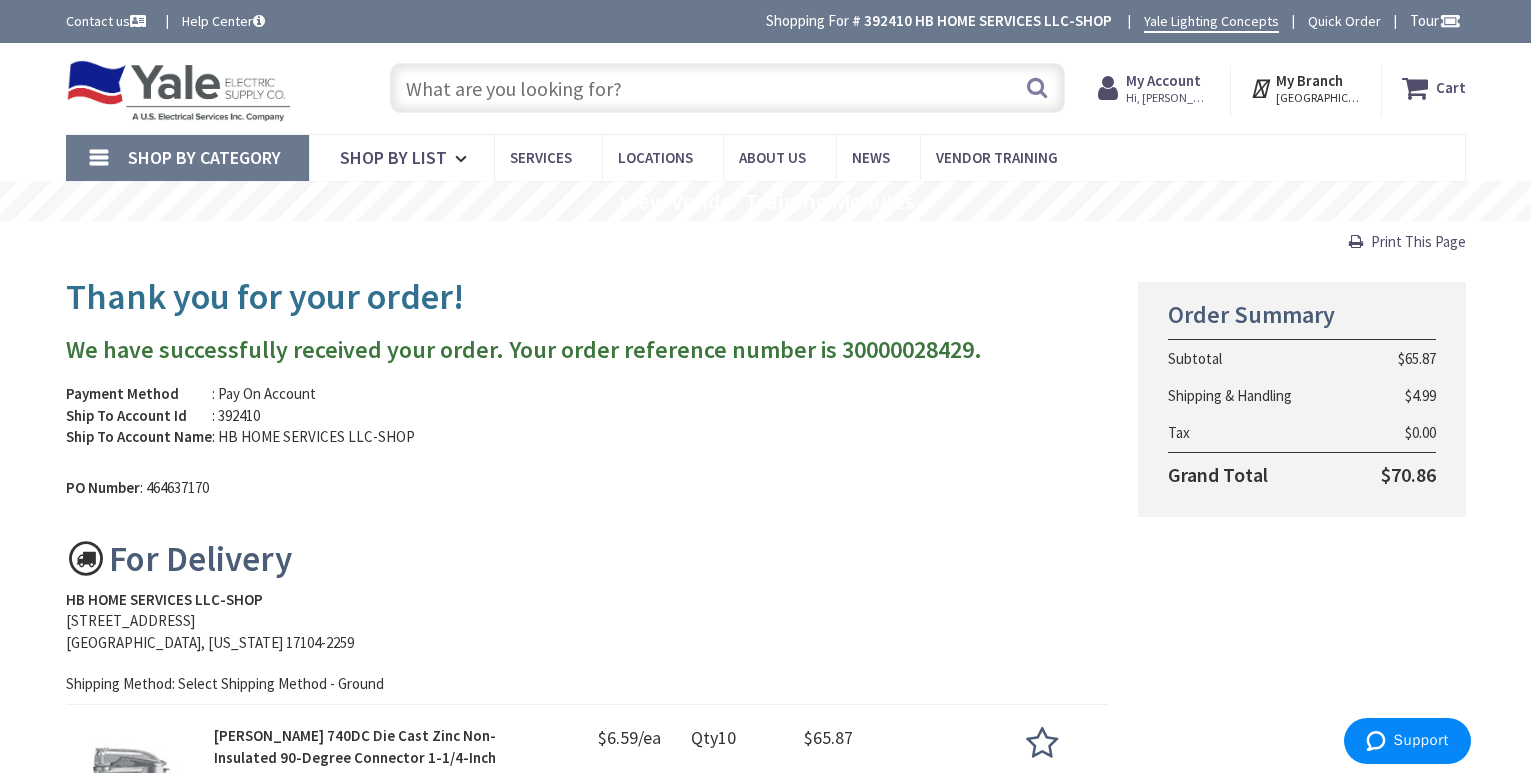 click on "For Delivery
HB HOME SERVICES LLC-SHOP
[STREET_ADDRESS][US_STATE]
Shipping Method: Select Shipping Method - Ground
nd Qty 10" at bounding box center (587, 688) 